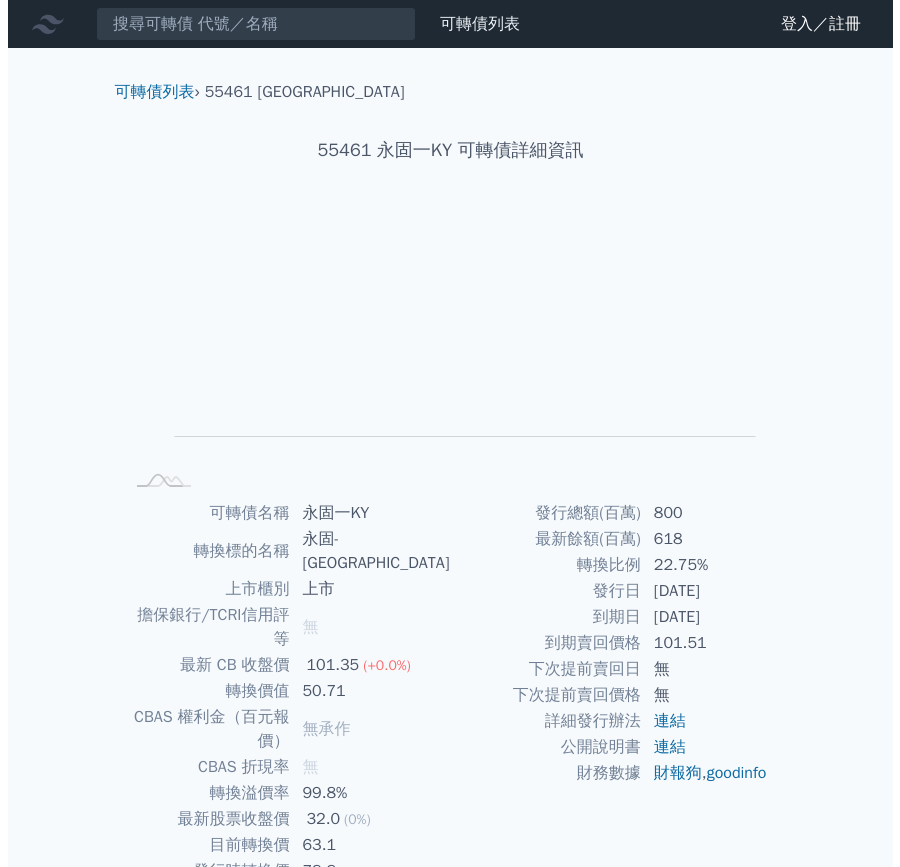 scroll, scrollTop: 0, scrollLeft: 0, axis: both 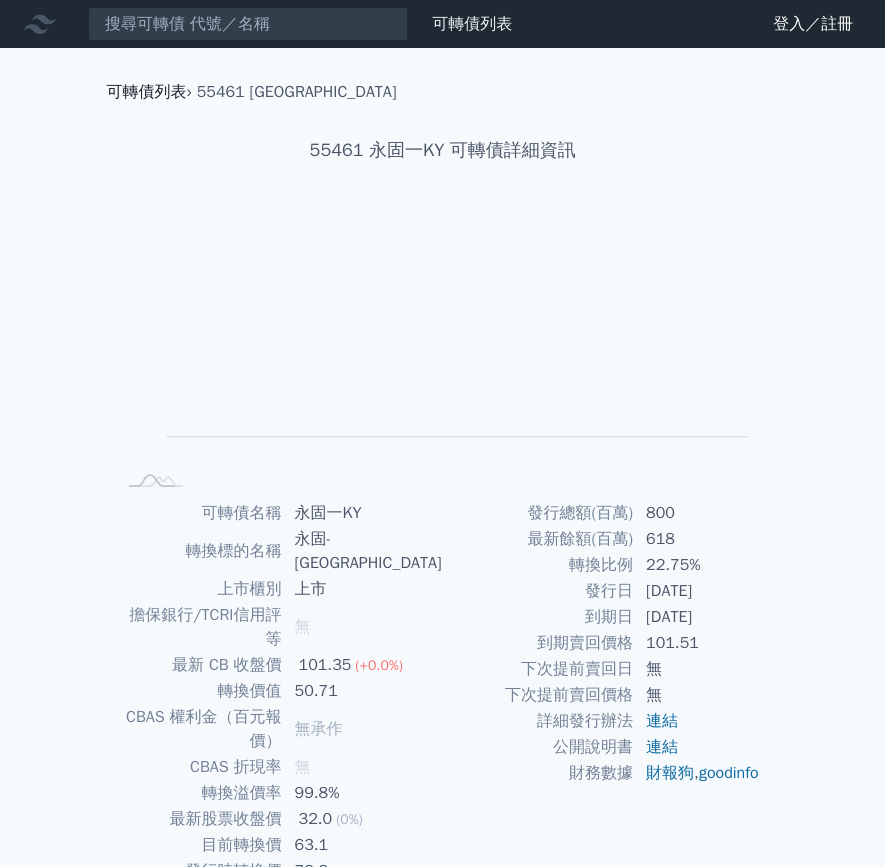 click on "可轉債列表" at bounding box center [147, 92] 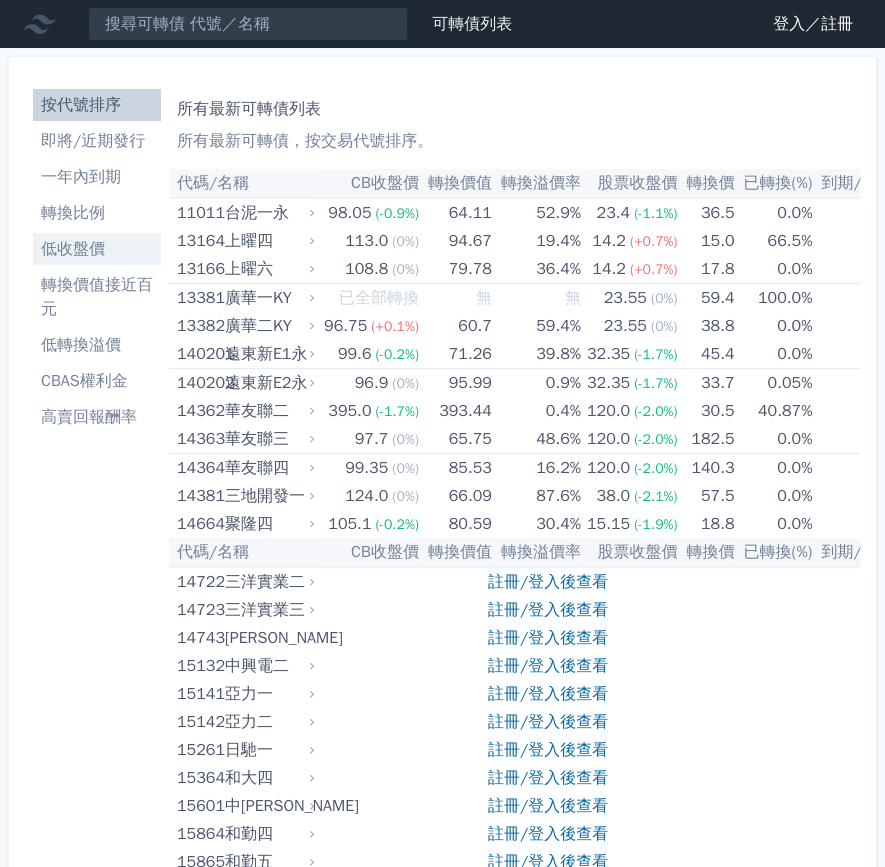 click on "低收盤價" at bounding box center [97, 249] 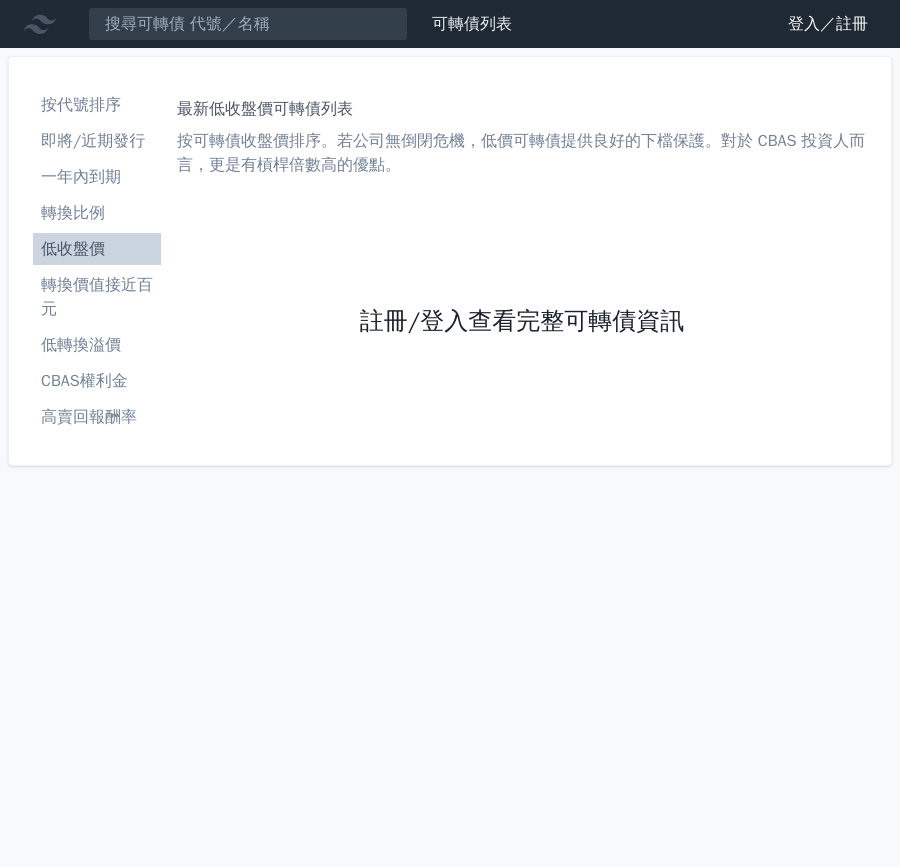 click on "註冊/登入查看完整可轉債資訊" at bounding box center [522, 321] 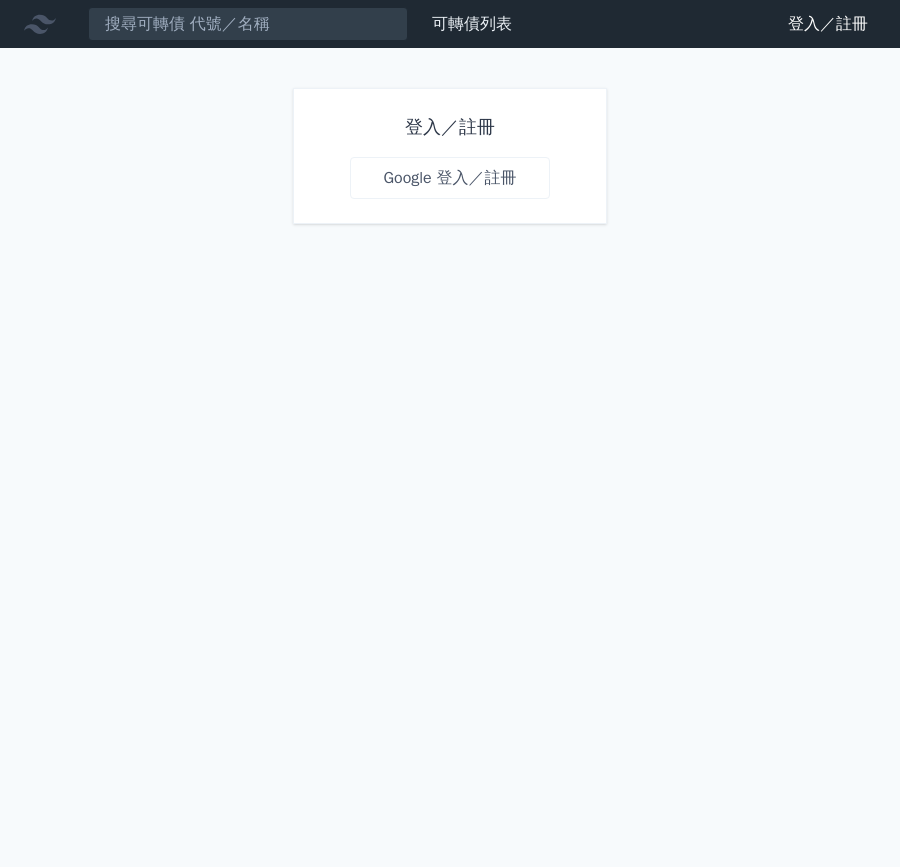 click on "Google 登入／註冊" at bounding box center (449, 178) 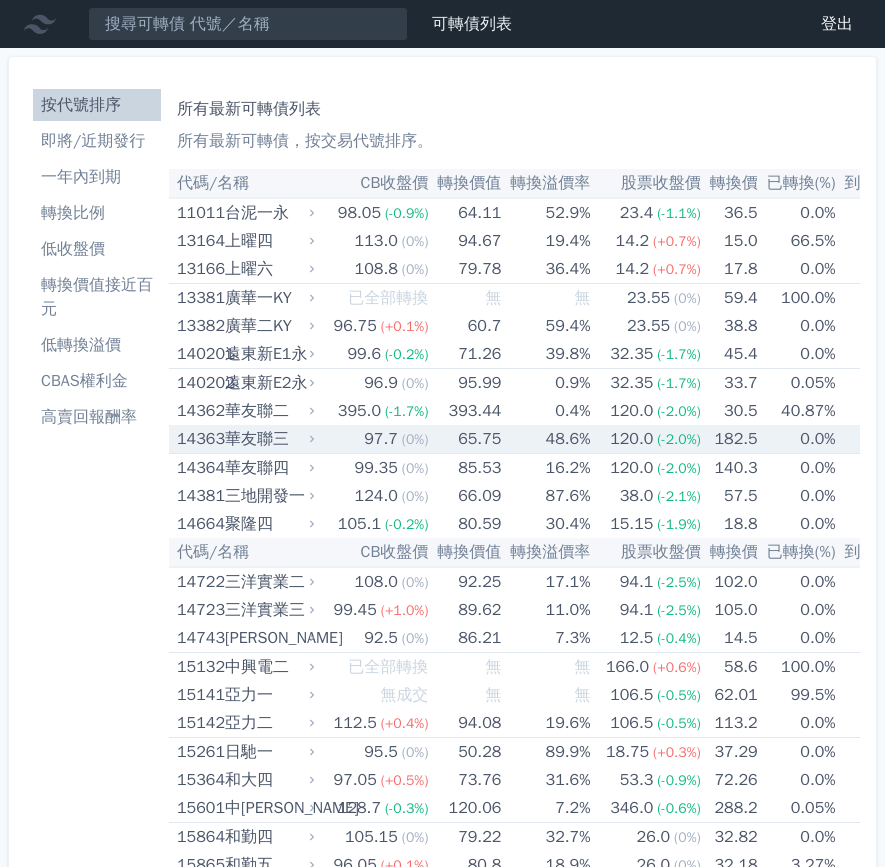 scroll, scrollTop: 0, scrollLeft: 0, axis: both 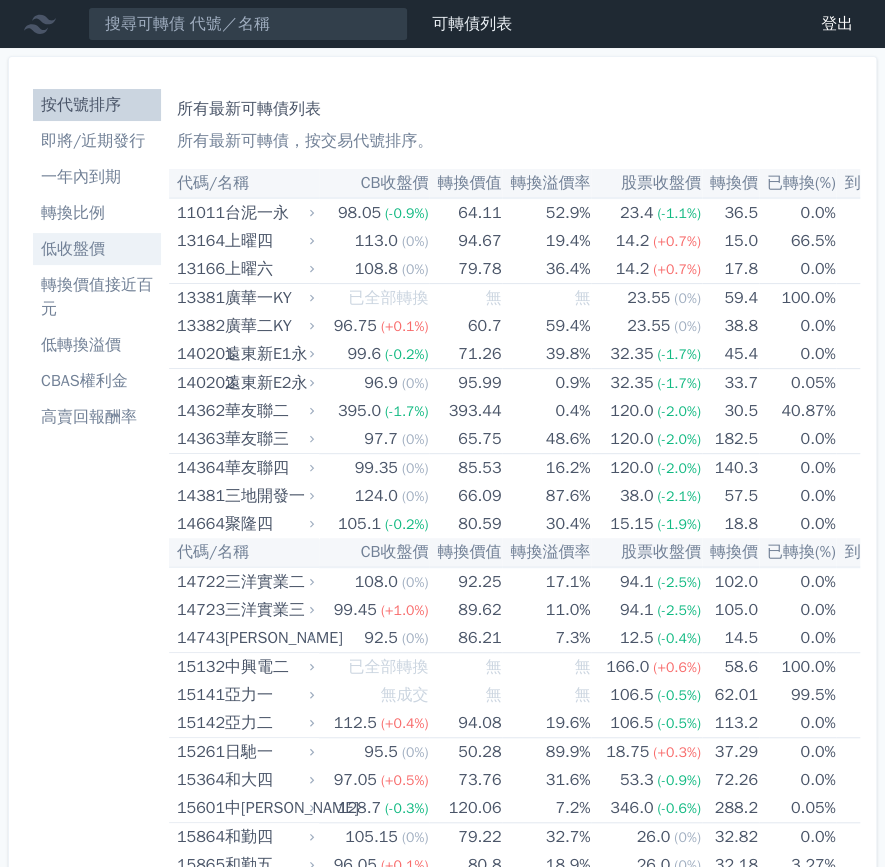 click on "低收盤價" at bounding box center [97, 249] 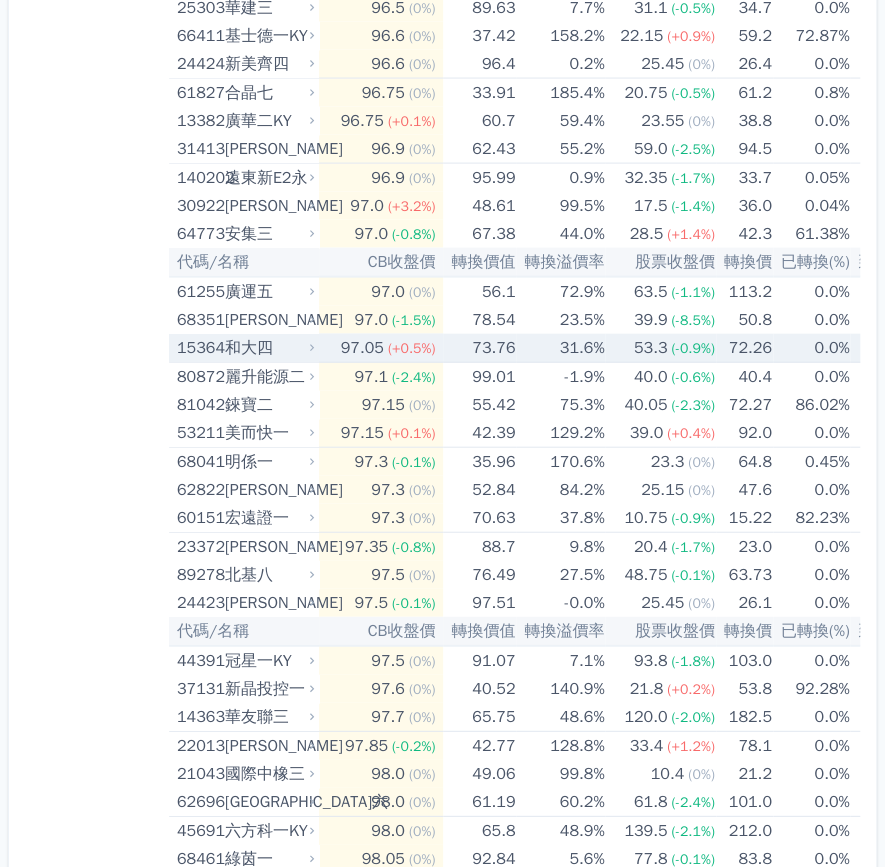 scroll, scrollTop: 1400, scrollLeft: 0, axis: vertical 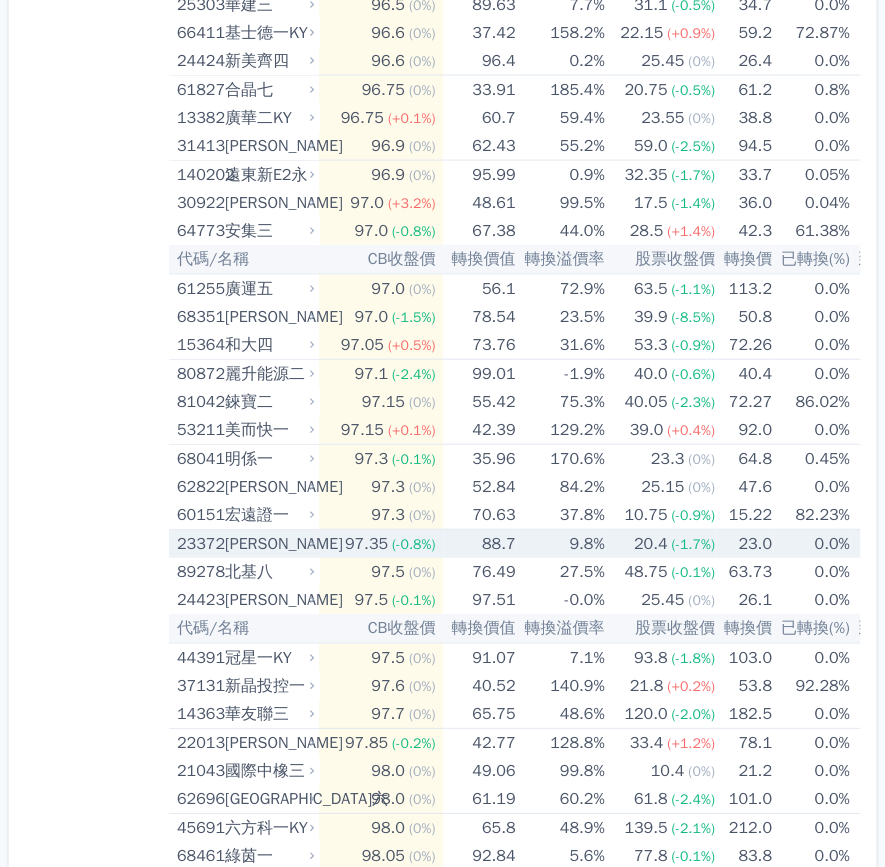 click on "(-0.8%)" at bounding box center (413, 544) 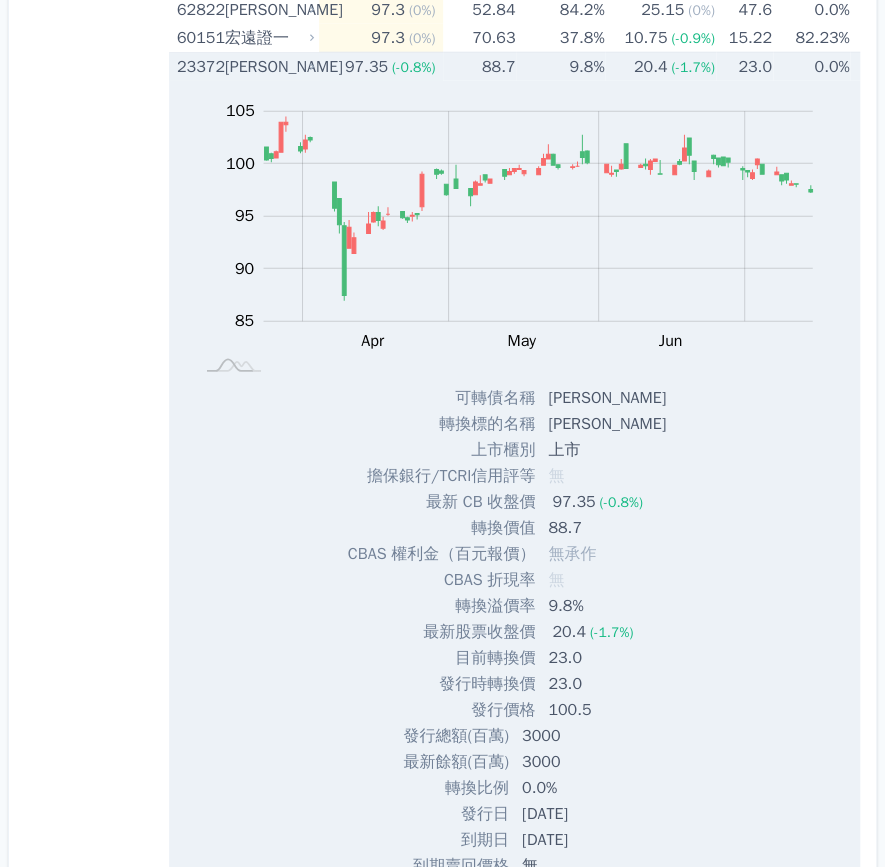 scroll, scrollTop: 1900, scrollLeft: 0, axis: vertical 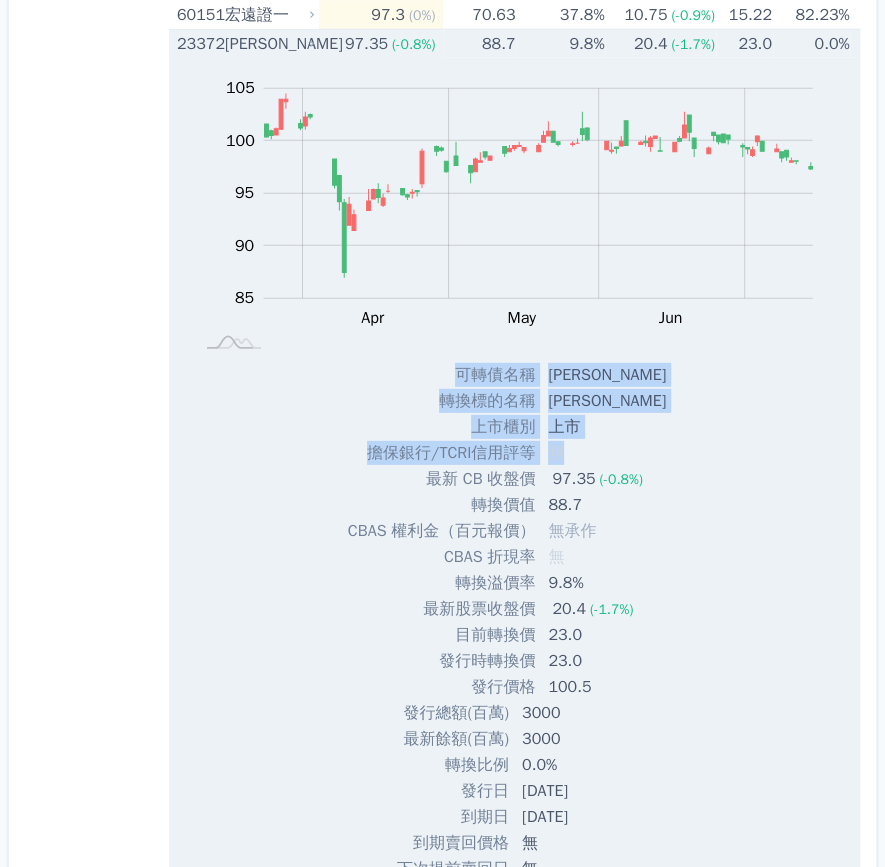 drag, startPoint x: 660, startPoint y: 473, endPoint x: 592, endPoint y: 455, distance: 70.34202 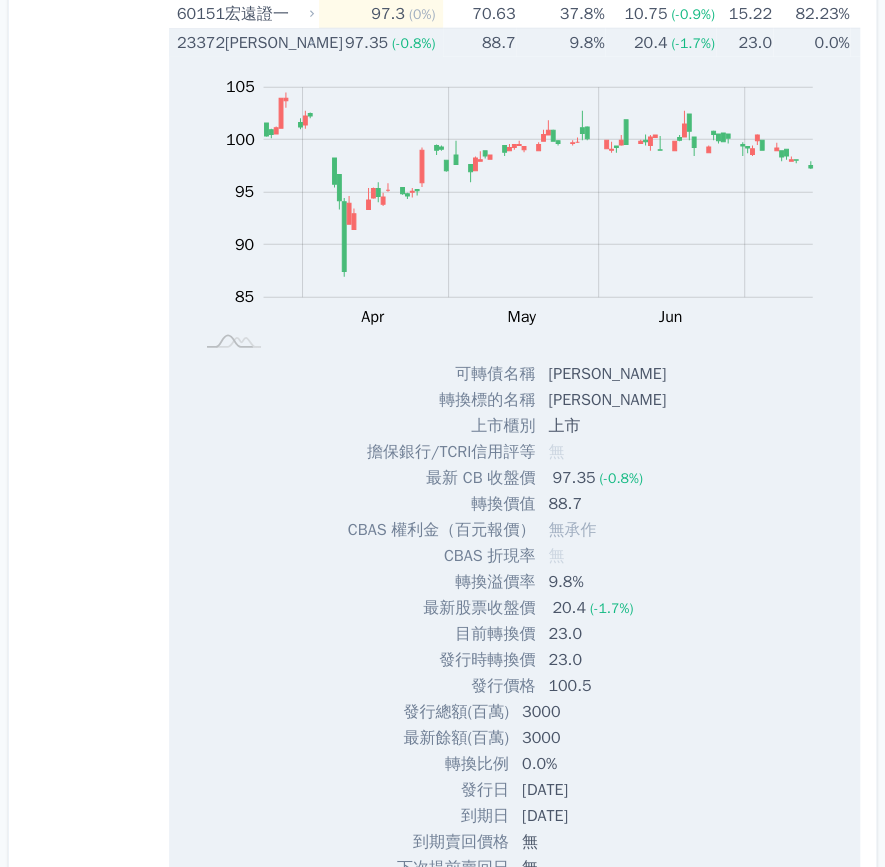scroll, scrollTop: 2000, scrollLeft: 0, axis: vertical 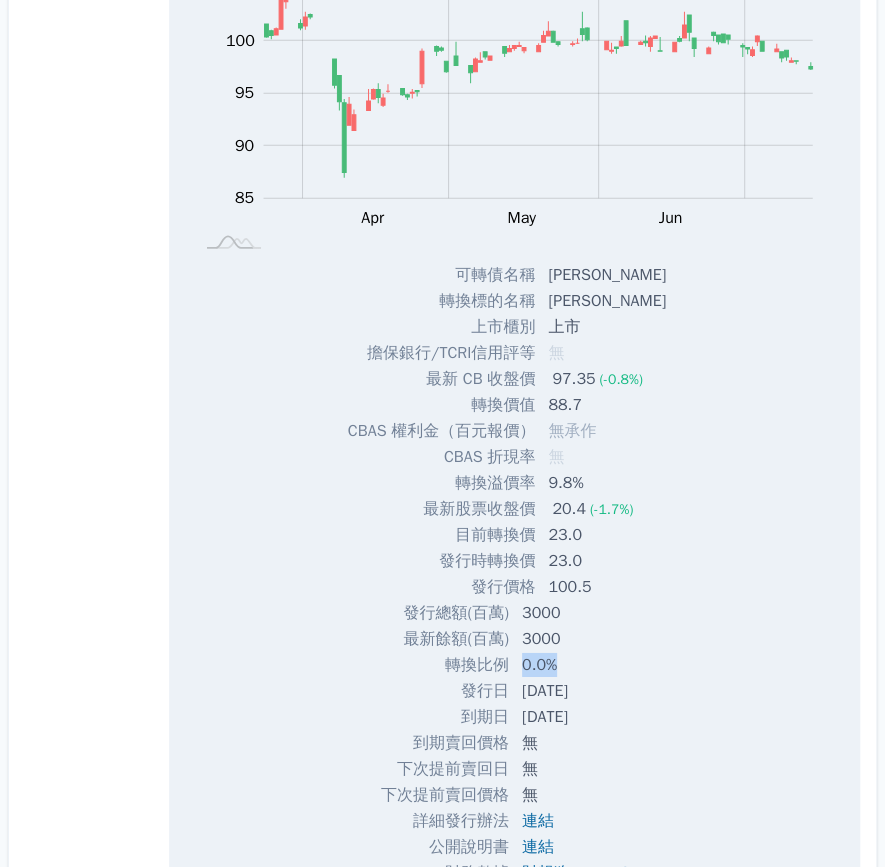 drag, startPoint x: 571, startPoint y: 662, endPoint x: 495, endPoint y: 660, distance: 76.02631 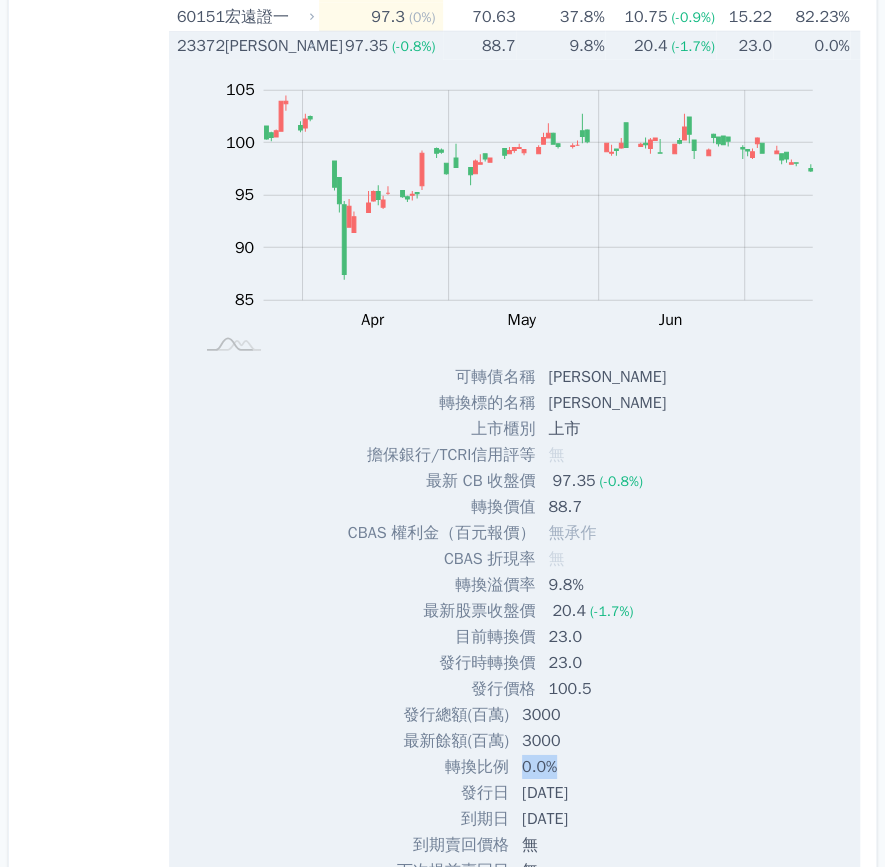 scroll, scrollTop: 1900, scrollLeft: 0, axis: vertical 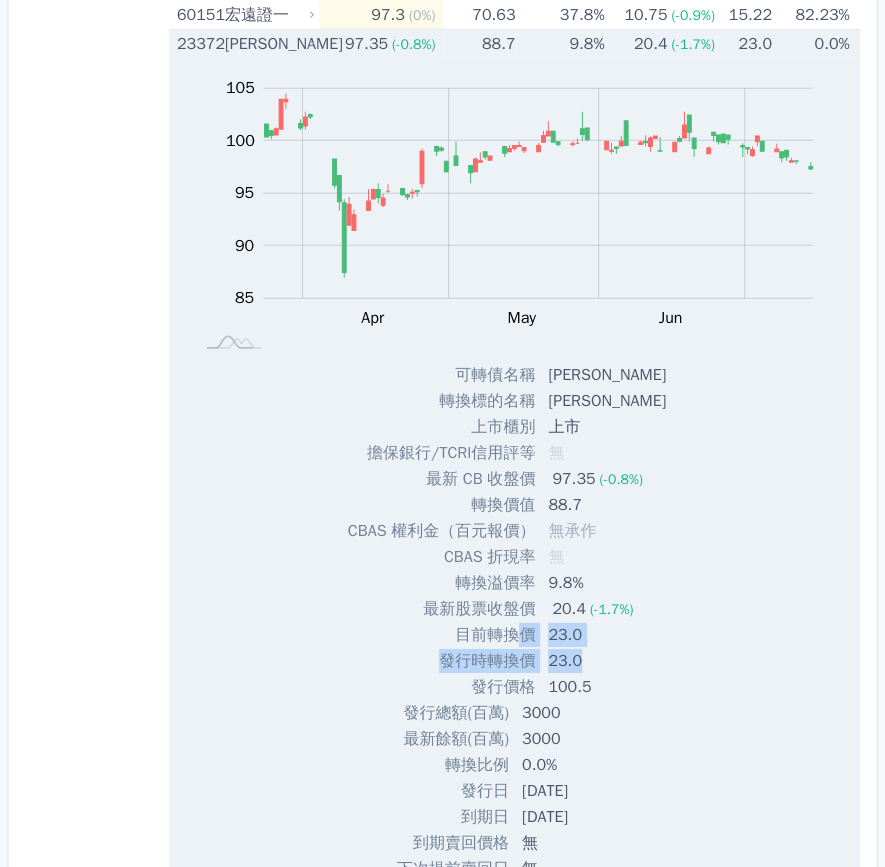 drag, startPoint x: 627, startPoint y: 667, endPoint x: 534, endPoint y: 622, distance: 103.315056 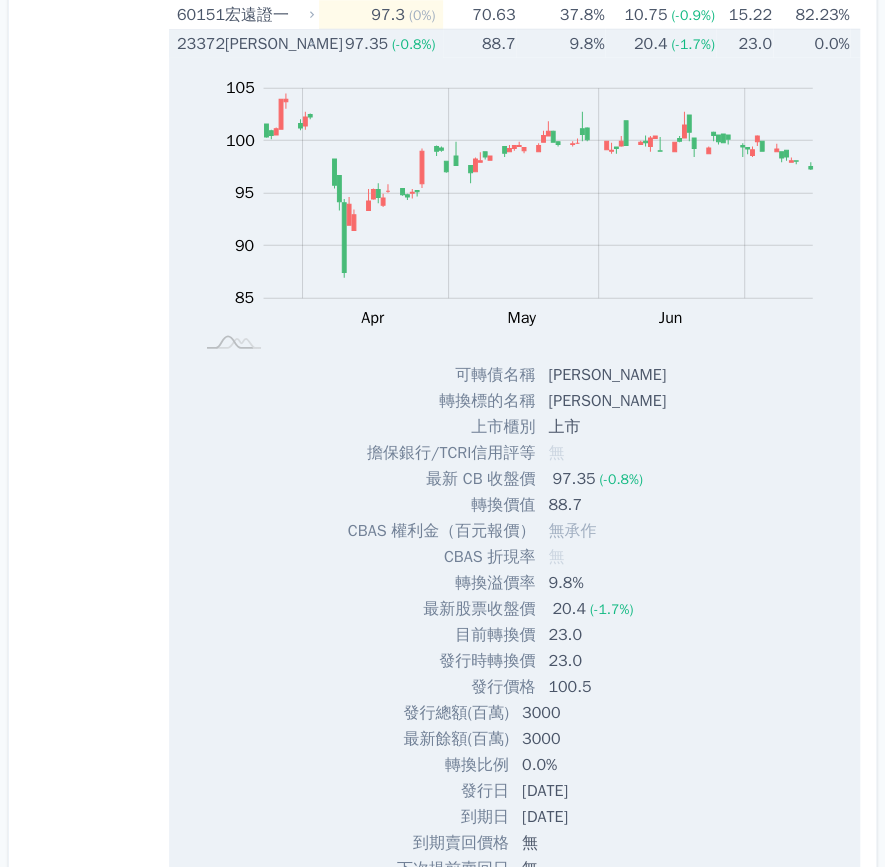 click on "Zoom Out 100 75 80 85 90 95 100 105 110 L Mar Apr May Jun [DATE] Aug 開: 99.95 高: 100 低: 99.5 收: 99.7 100% Chart created using amCharts library [DATE]
可轉債名稱
[PERSON_NAME]
轉換標的名稱
[PERSON_NAME]
上市櫃別
上市
擔保銀行/TCRI信用評等 無 最新 CB 收盤價 97.35 (-0.8%)" at bounding box center [514, 522] 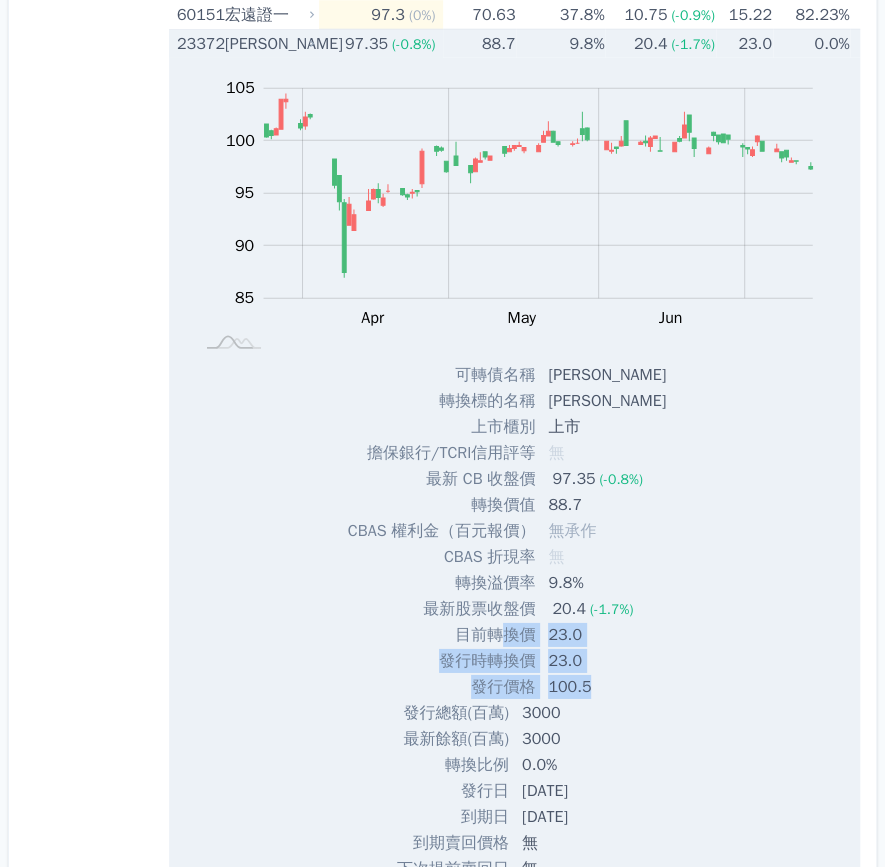 drag, startPoint x: 602, startPoint y: 683, endPoint x: 507, endPoint y: 619, distance: 114.546936 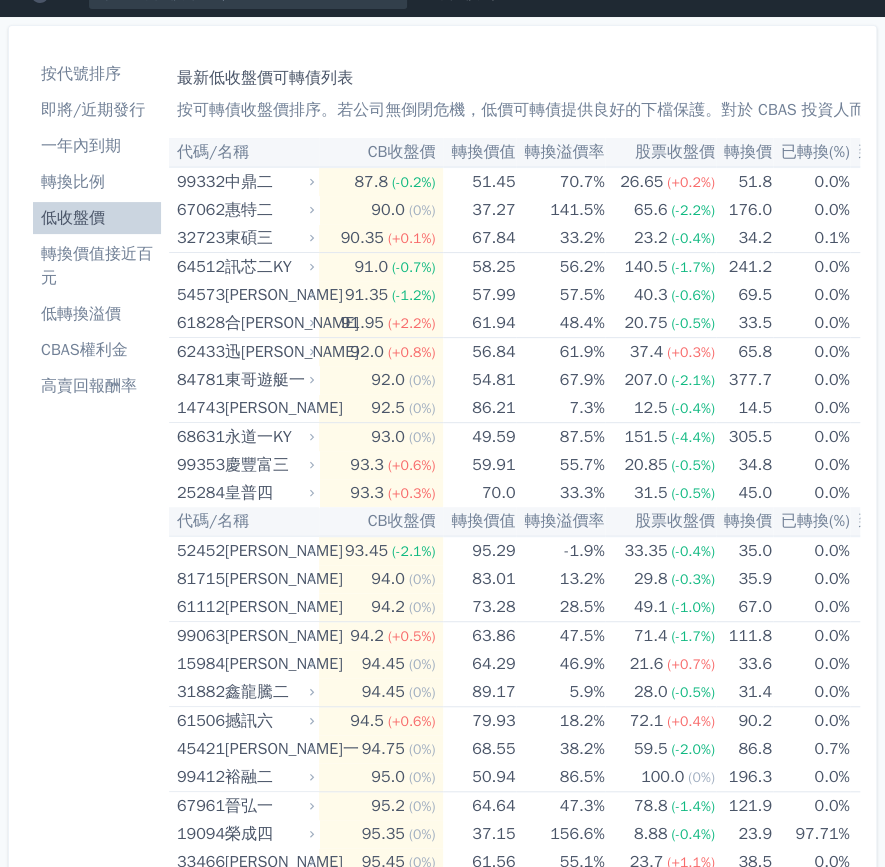 scroll, scrollTop: 0, scrollLeft: 0, axis: both 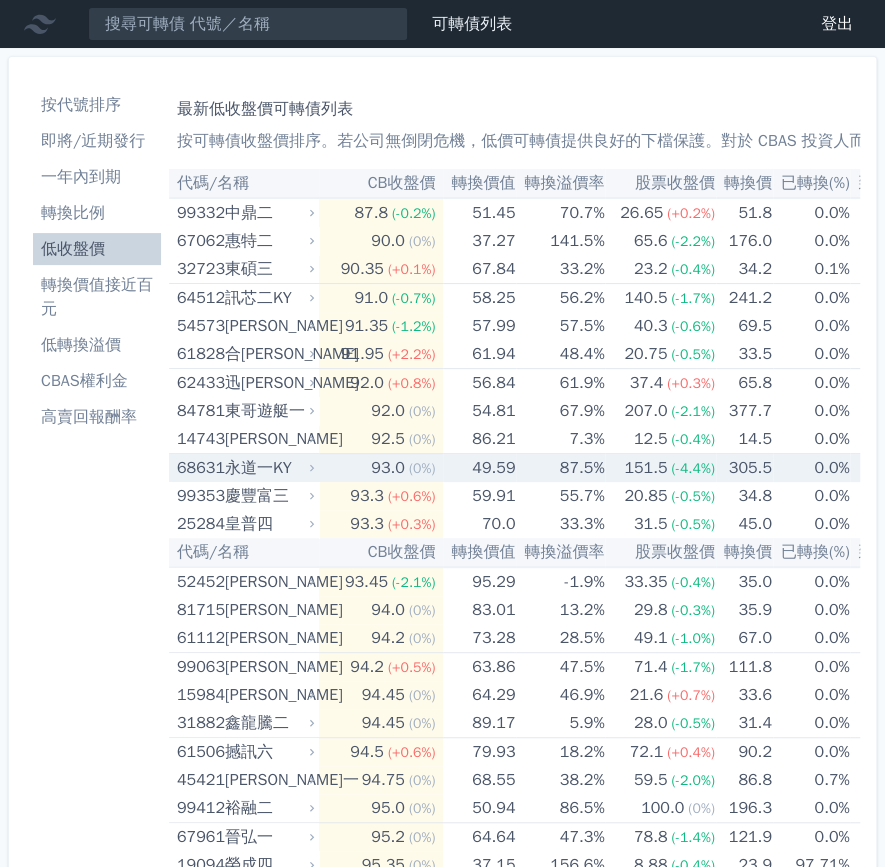 click on "49.59" at bounding box center [479, 468] 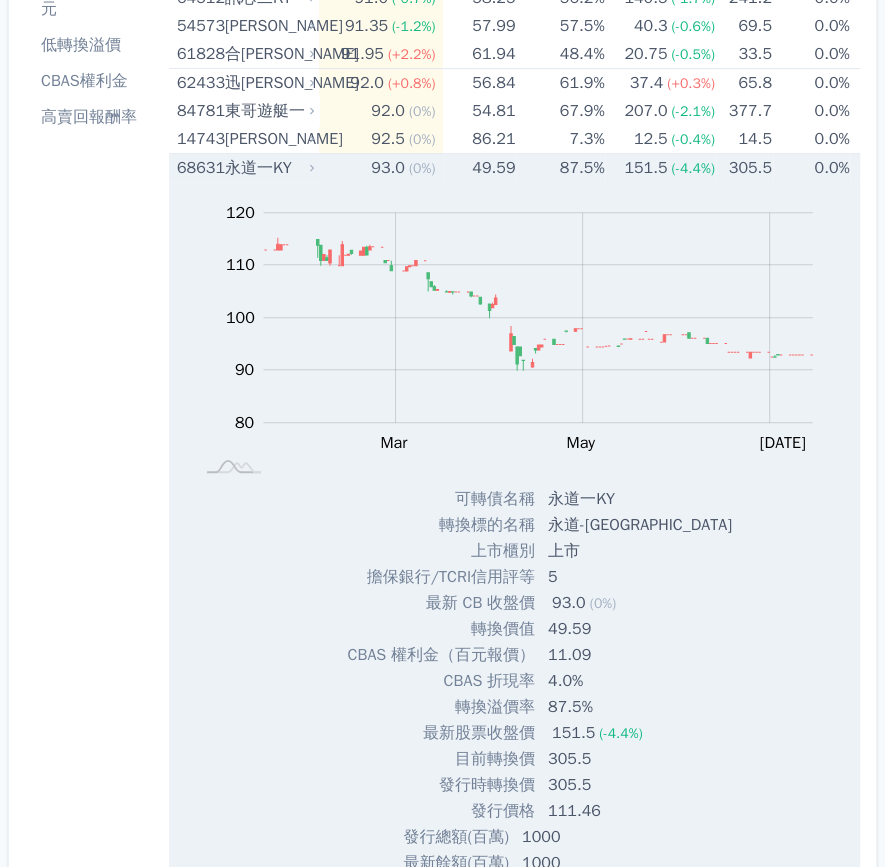 scroll, scrollTop: 400, scrollLeft: 0, axis: vertical 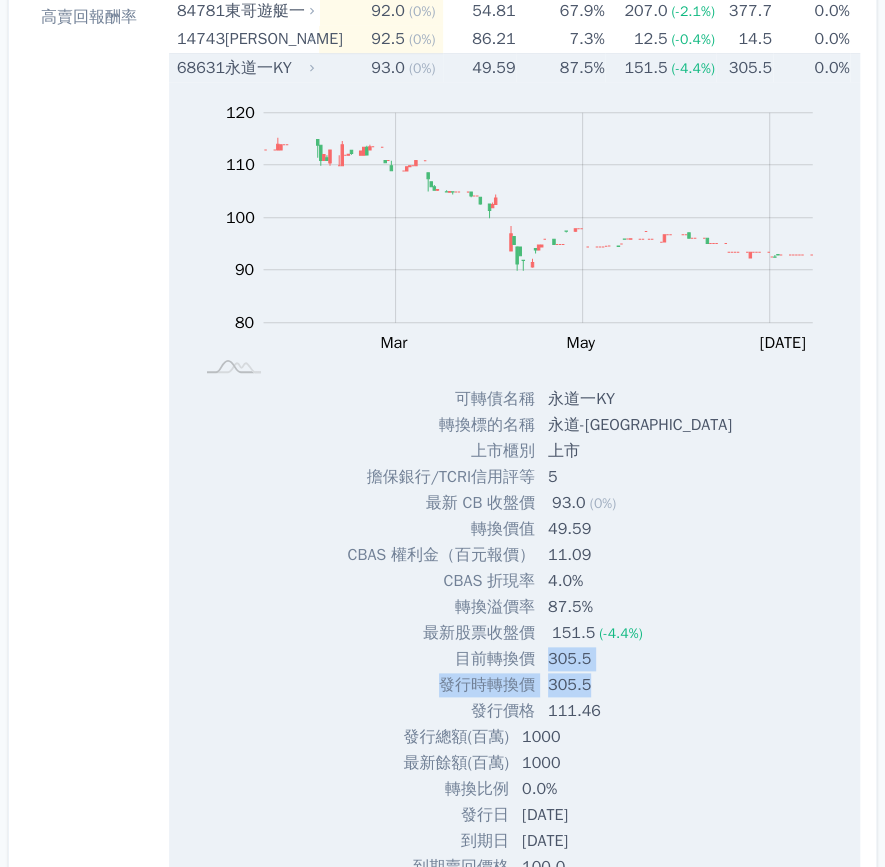 drag, startPoint x: 620, startPoint y: 688, endPoint x: 560, endPoint y: 649, distance: 71.561165 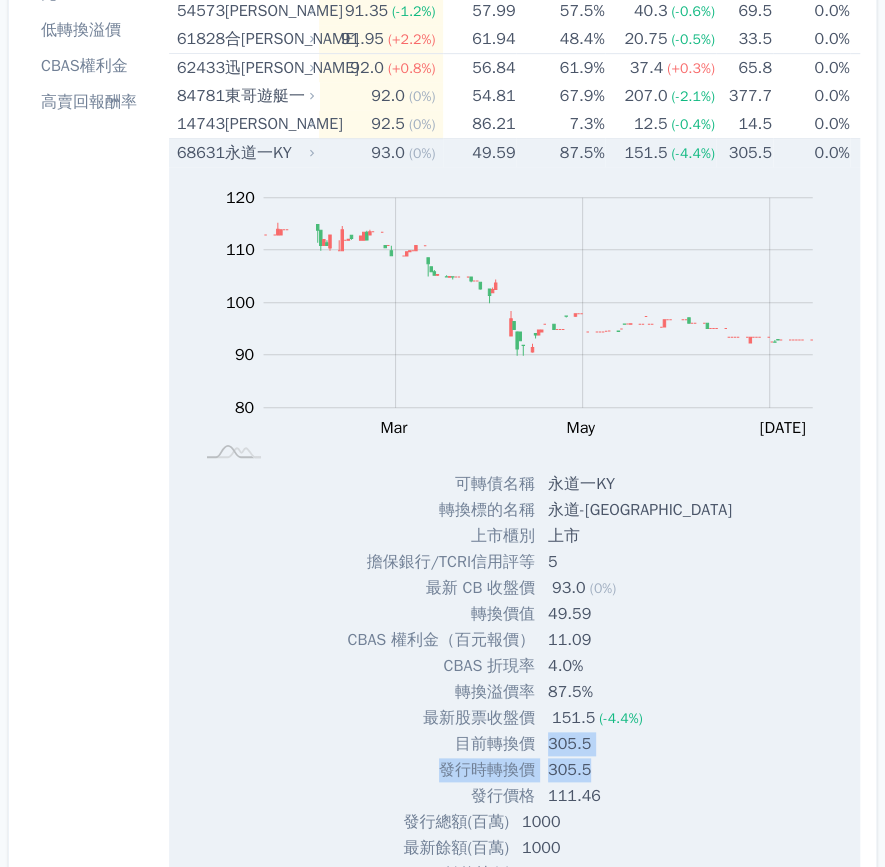 scroll, scrollTop: 400, scrollLeft: 0, axis: vertical 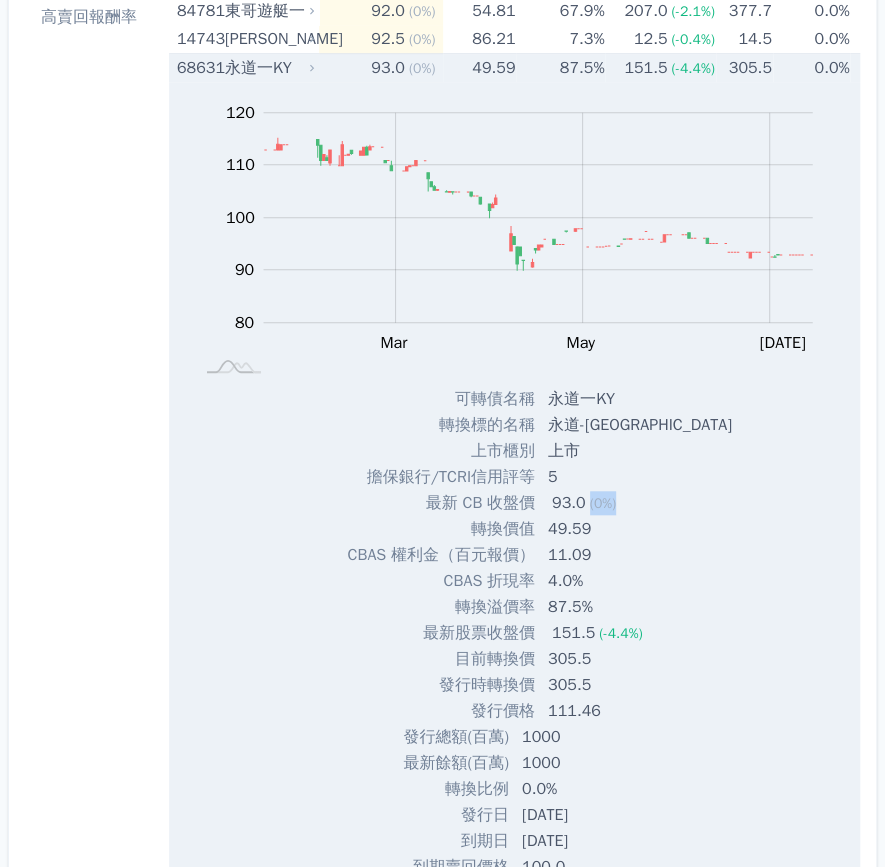 drag, startPoint x: 649, startPoint y: 512, endPoint x: 596, endPoint y: 491, distance: 57.00877 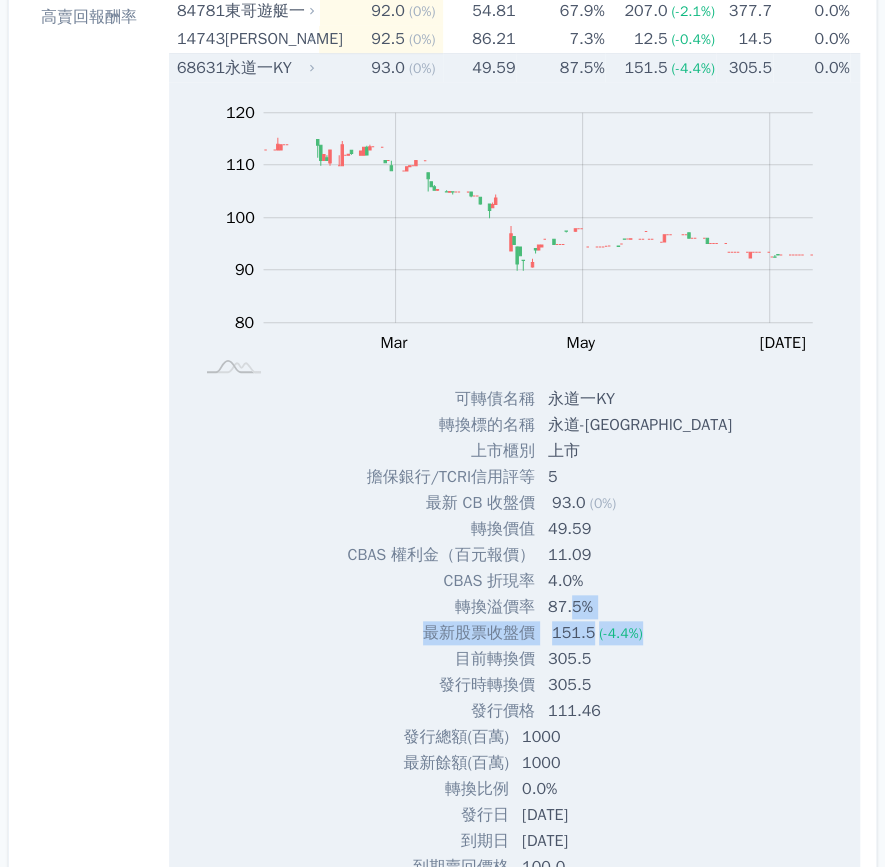 drag, startPoint x: 666, startPoint y: 624, endPoint x: 582, endPoint y: 601, distance: 87.0919 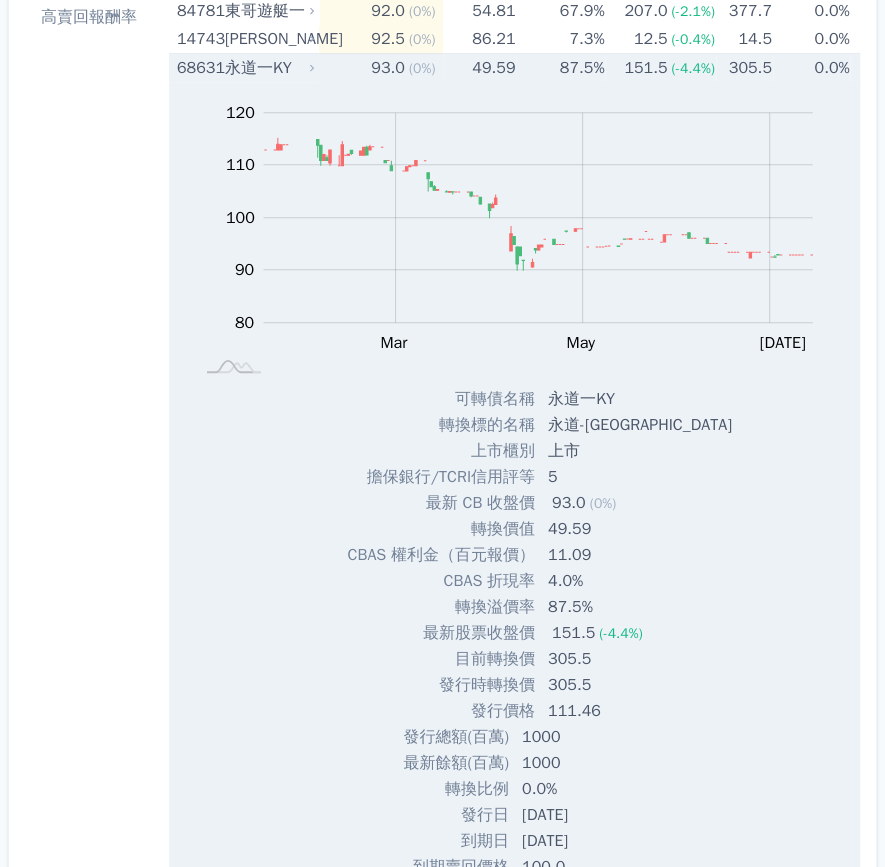 click on "Zoom Out 100 75 80 85 90 95 100 130 110 120 70 60 L [DATE] Mar May [DATE] Sep 開: 93.5 高: 93.5 低: 93.5 收: 93.5 100% Chart created using amCharts library [DATE]
可轉債名稱
永道一KY
轉換標的名稱
永道-[GEOGRAPHIC_DATA]
上市櫃別
上市
擔保銀行/TCRI信用評等 5 最新 CB 收盤價" at bounding box center [514, 546] 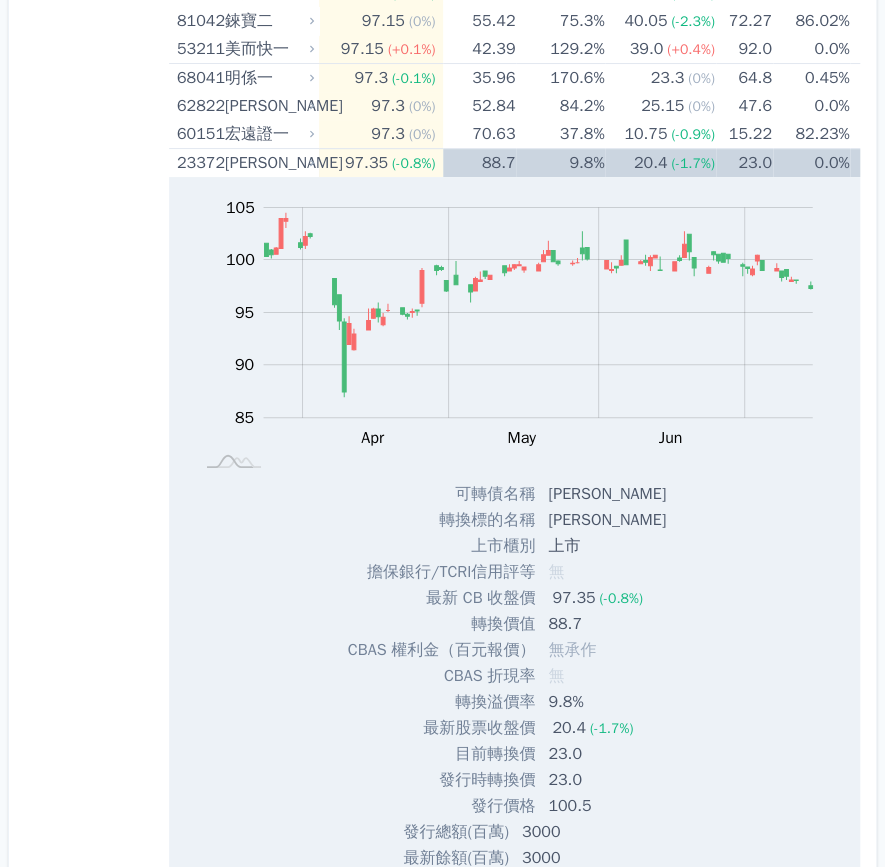 scroll, scrollTop: 2800, scrollLeft: 0, axis: vertical 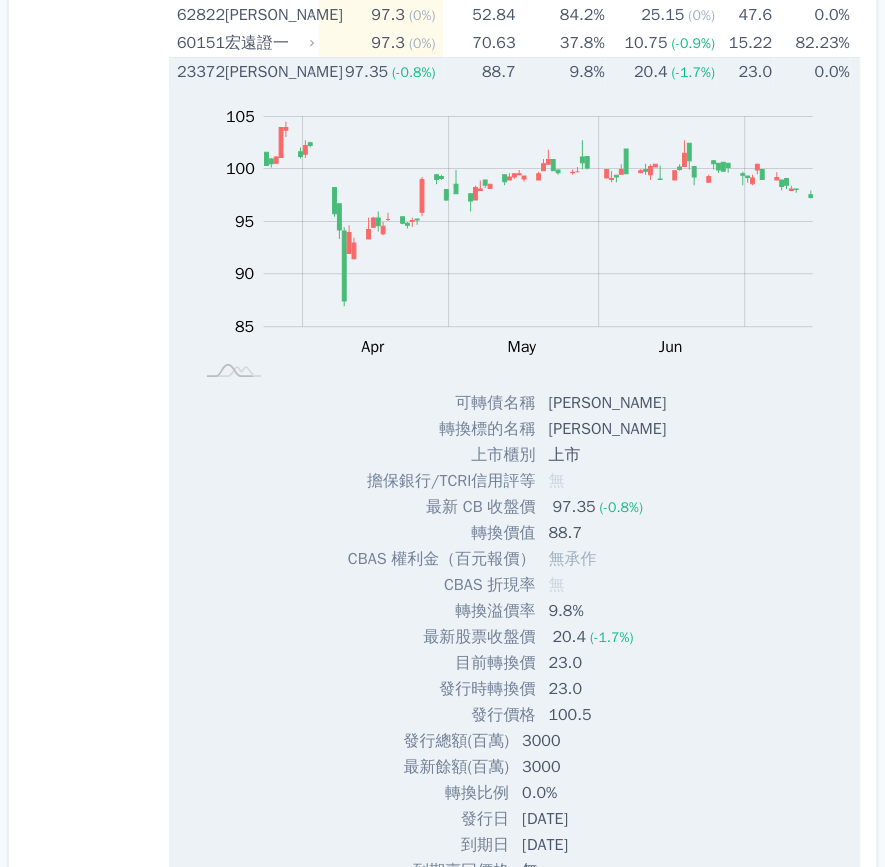 click on "9.8%" at bounding box center [560, 72] 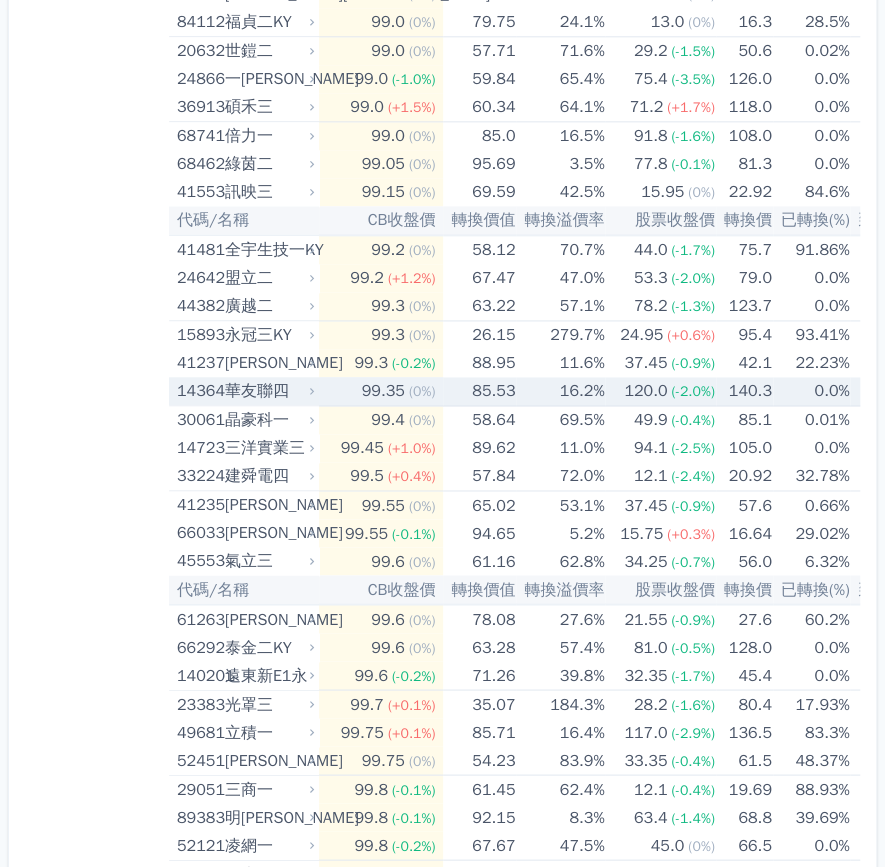 scroll, scrollTop: 3500, scrollLeft: 0, axis: vertical 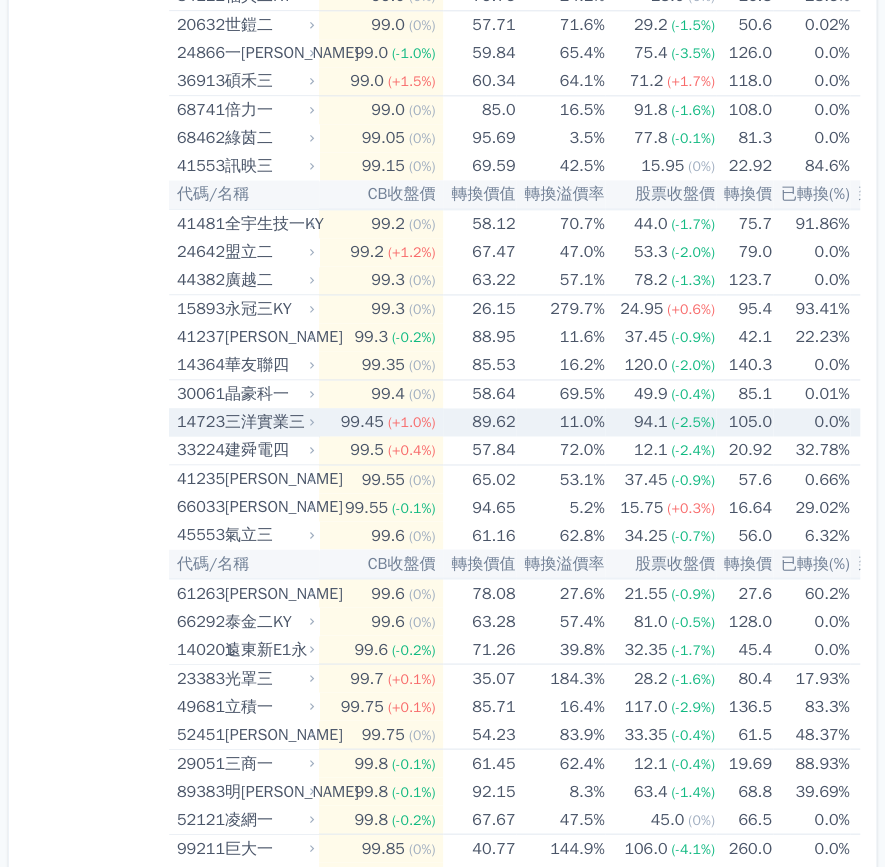 click on "11.0%" at bounding box center [560, 422] 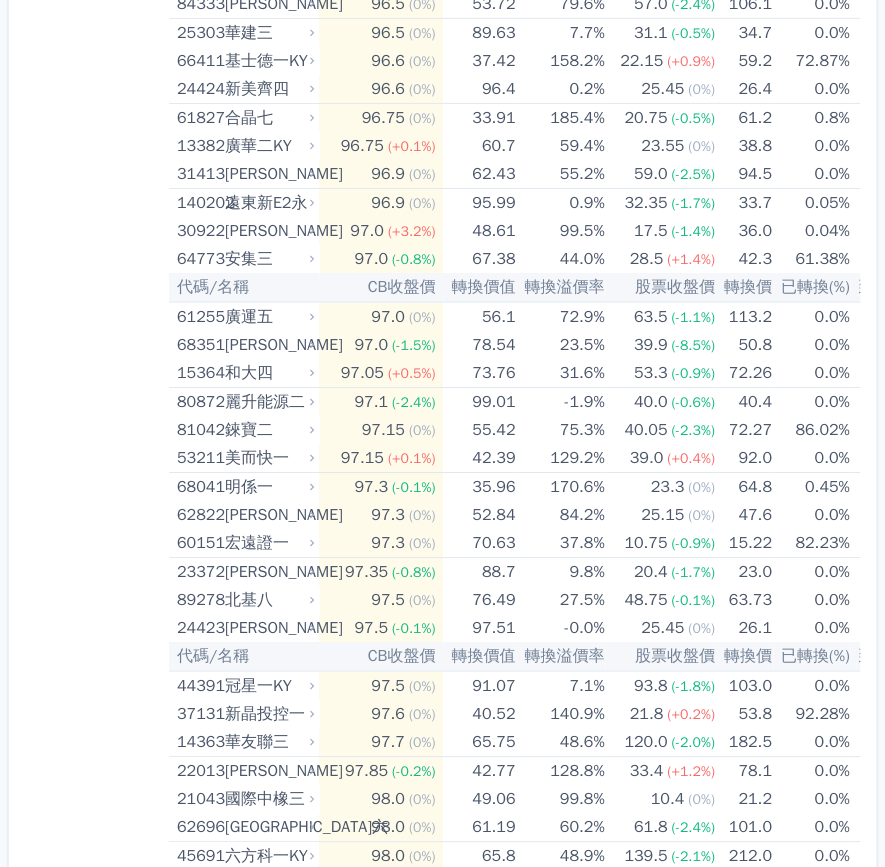 scroll, scrollTop: 3400, scrollLeft: 0, axis: vertical 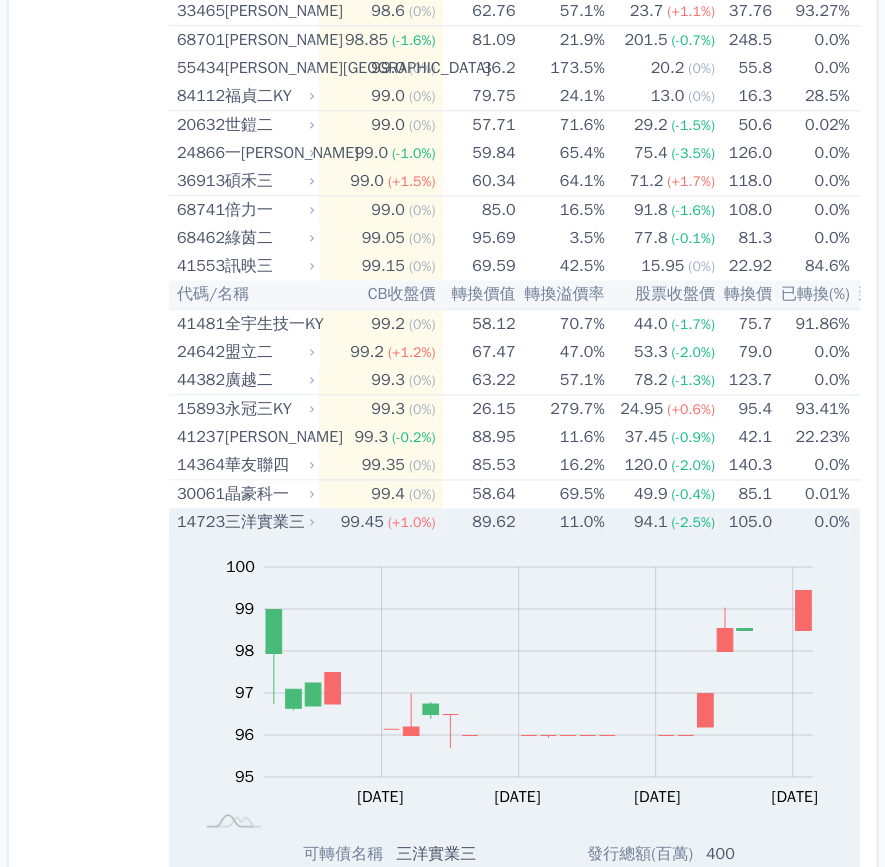 click on "11.0%" at bounding box center (560, 522) 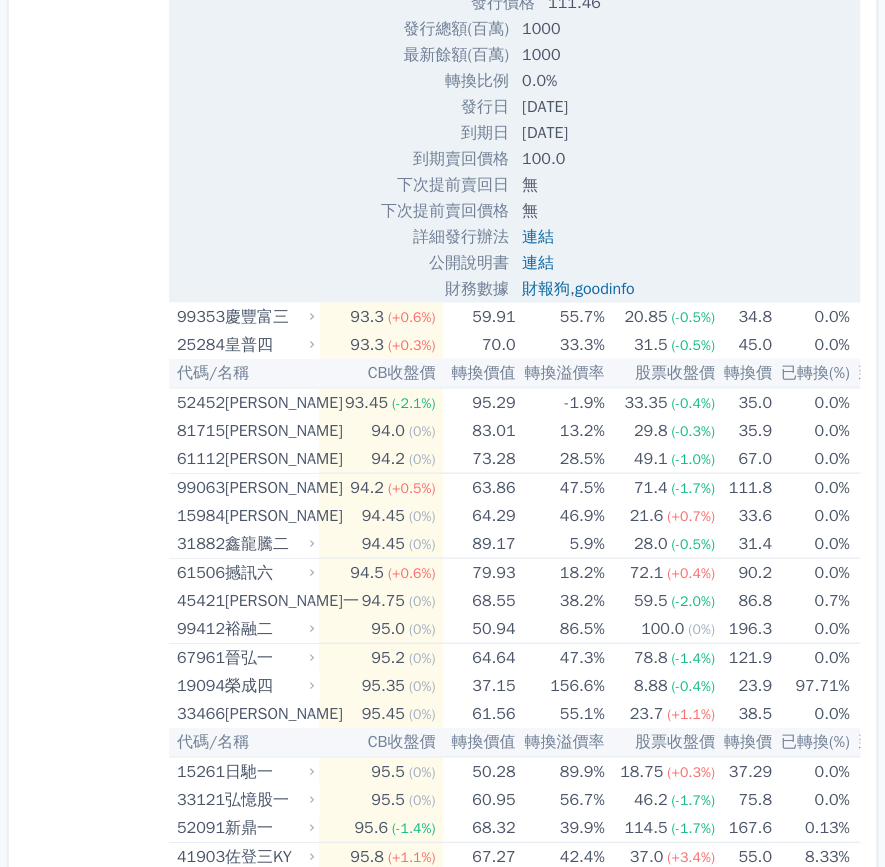 scroll, scrollTop: 0, scrollLeft: 0, axis: both 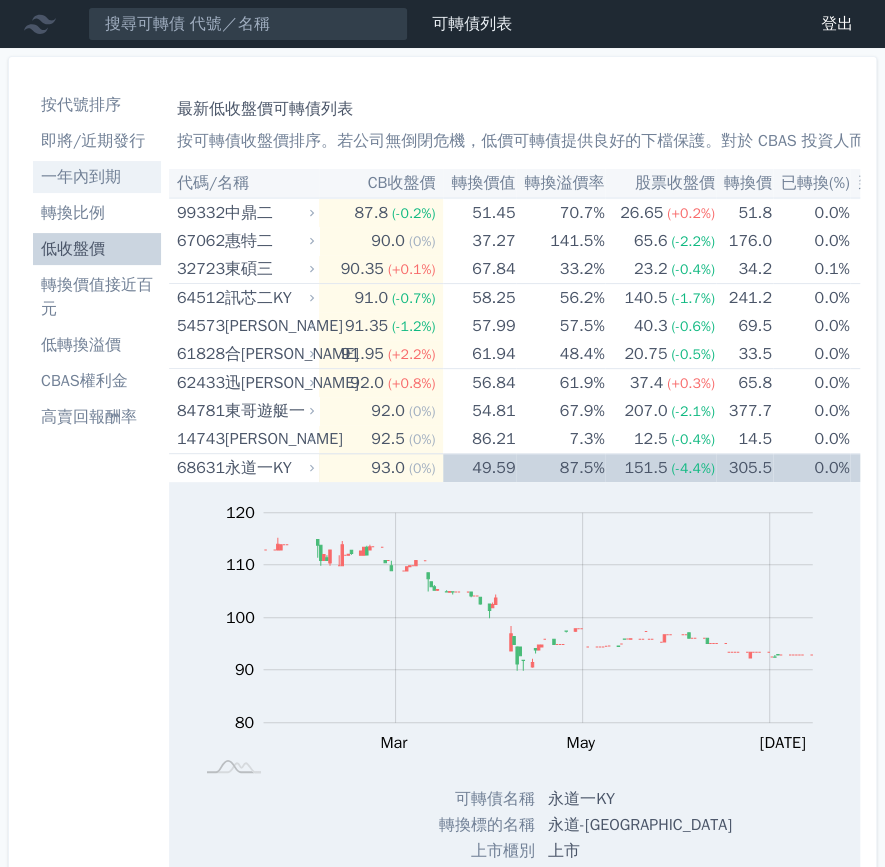 click on "一年內到期" at bounding box center (97, 177) 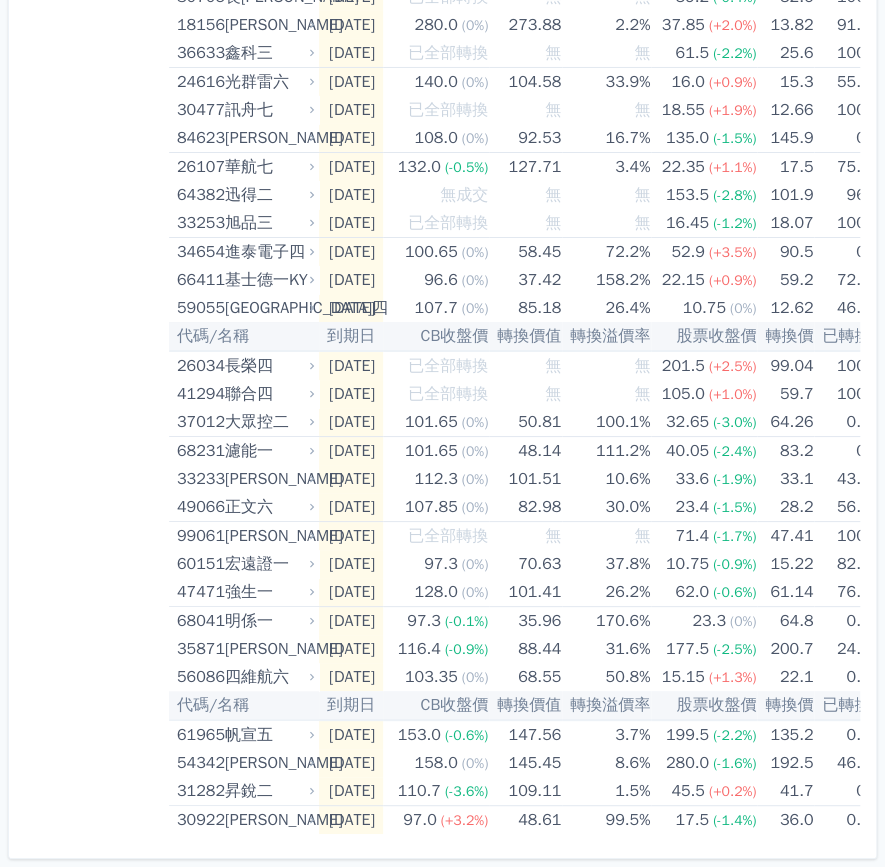 scroll, scrollTop: 2436, scrollLeft: 0, axis: vertical 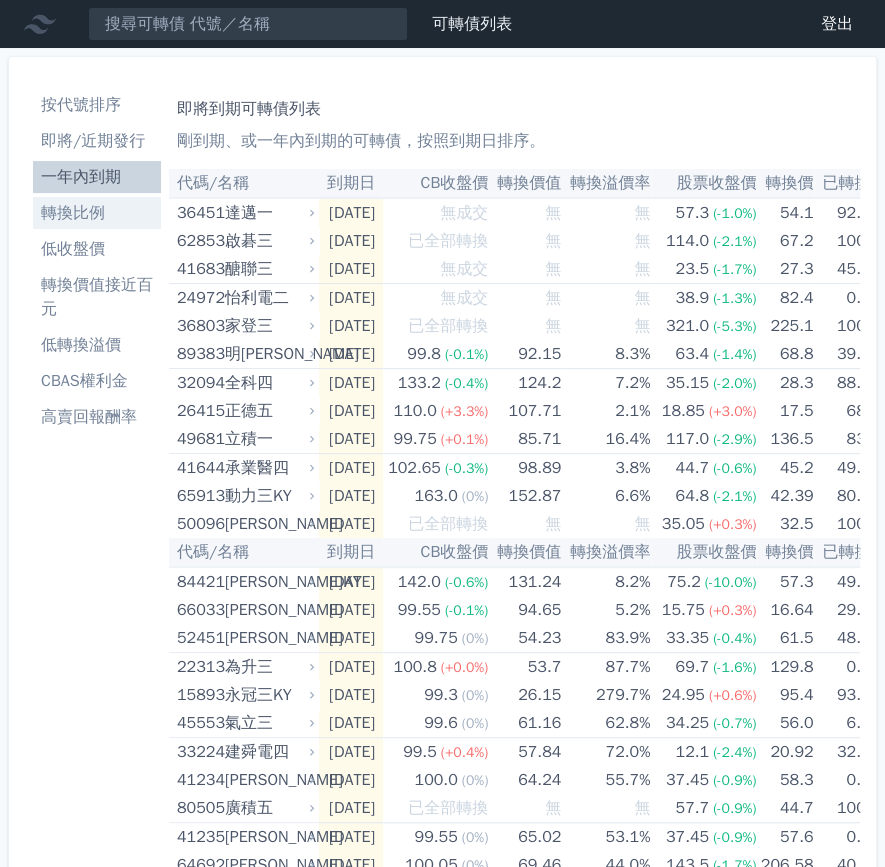 click on "轉換比例" at bounding box center (97, 213) 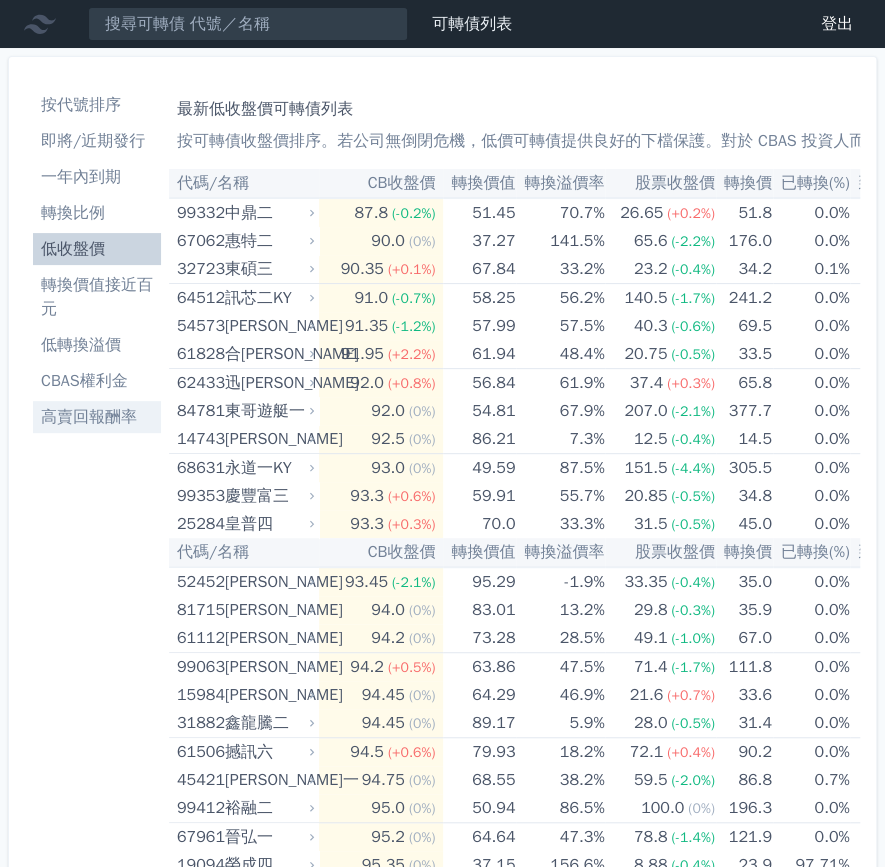 click on "高賣回報酬率" at bounding box center [97, 417] 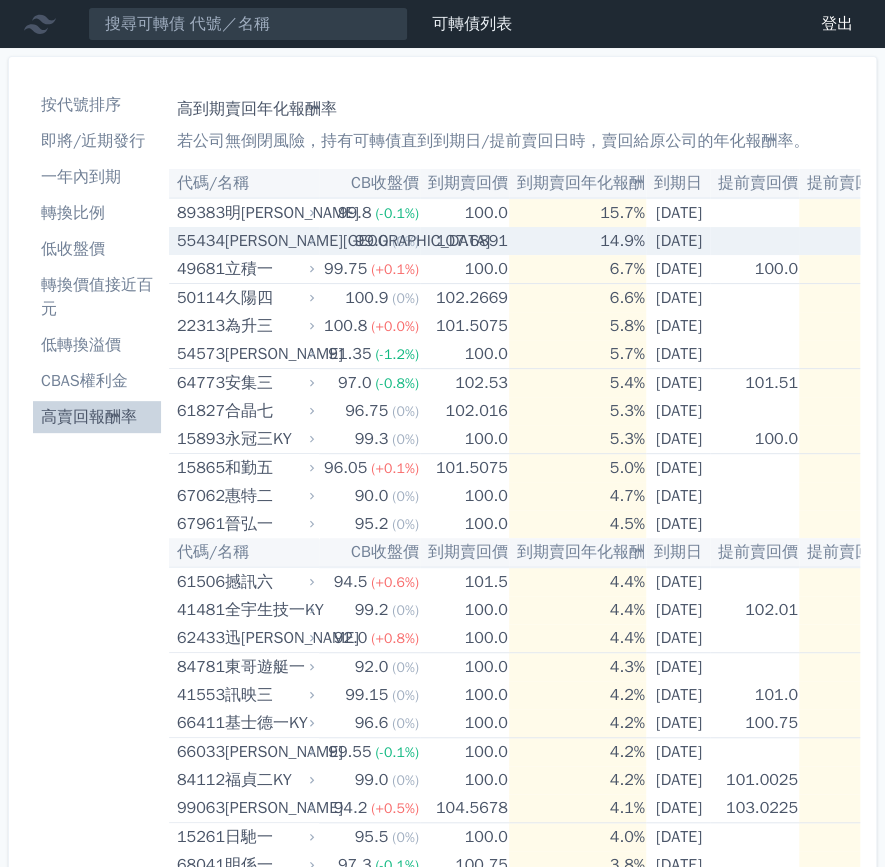 click on "107.6891" at bounding box center (464, 241) 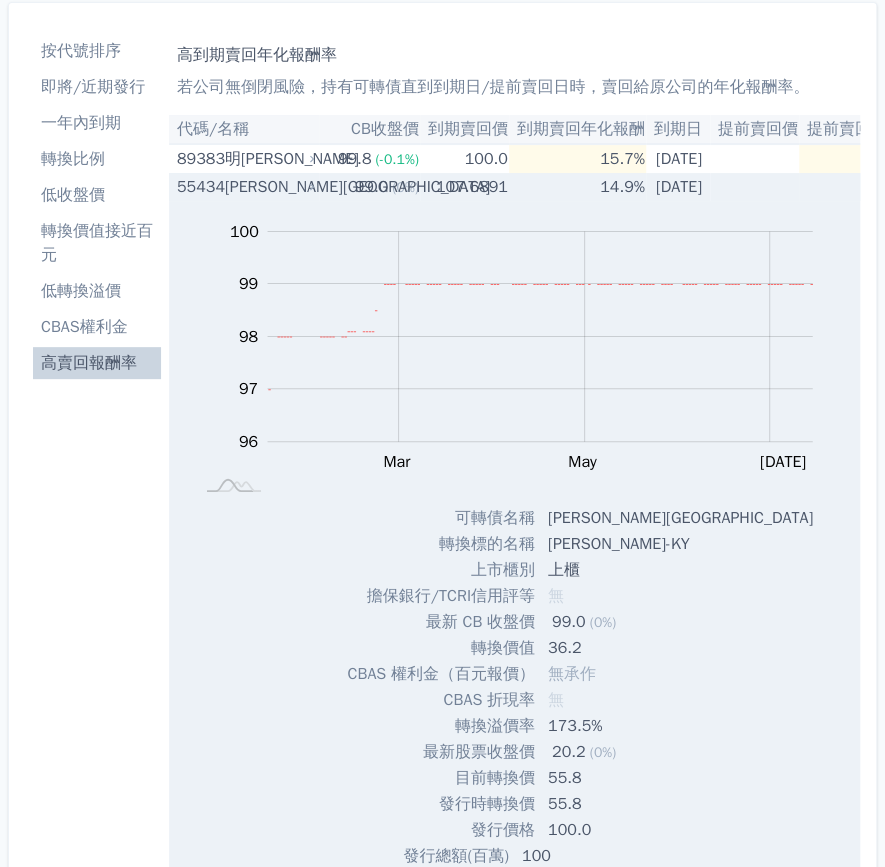 scroll, scrollTop: 0, scrollLeft: 0, axis: both 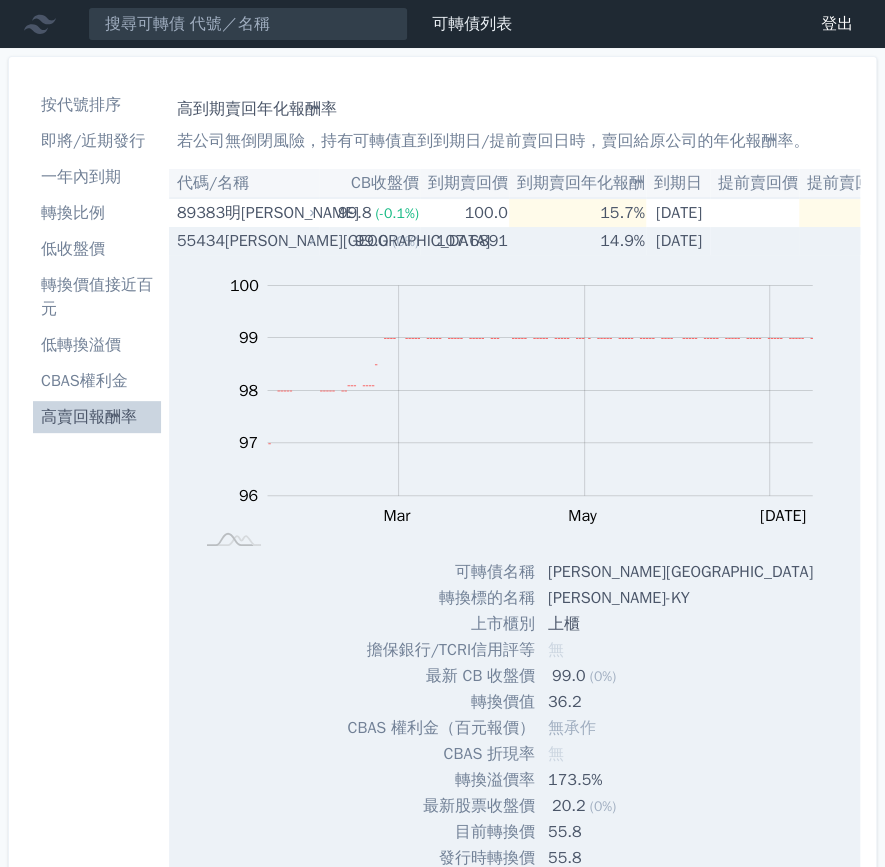 click on "107.6891" at bounding box center [464, 241] 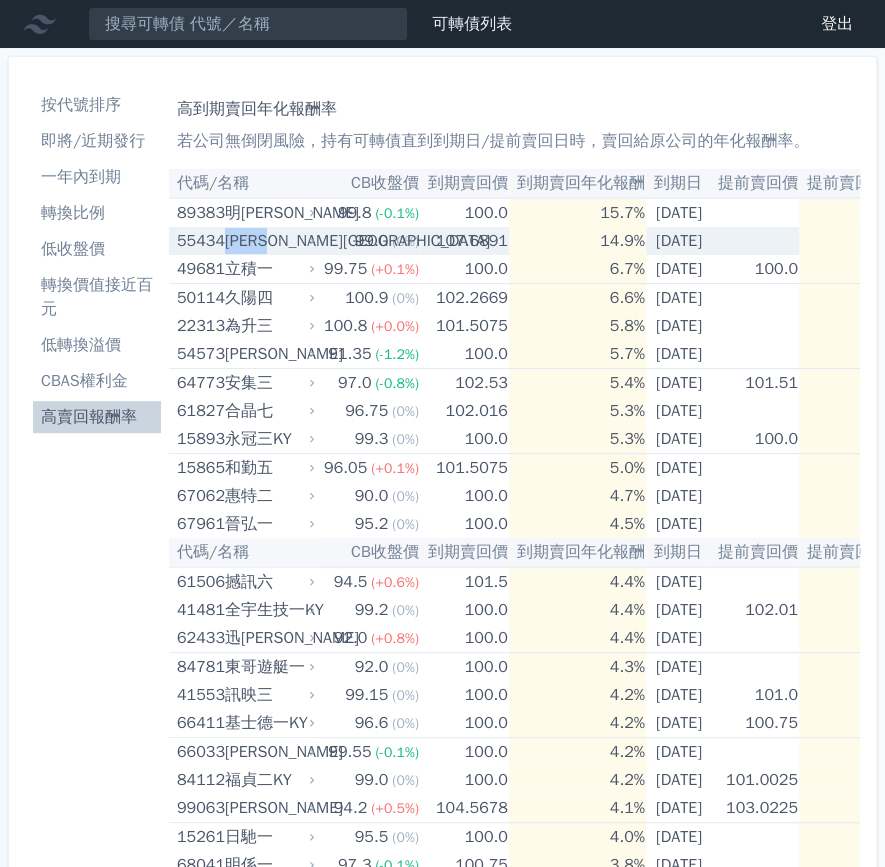 drag, startPoint x: 291, startPoint y: 239, endPoint x: 230, endPoint y: 241, distance: 61.03278 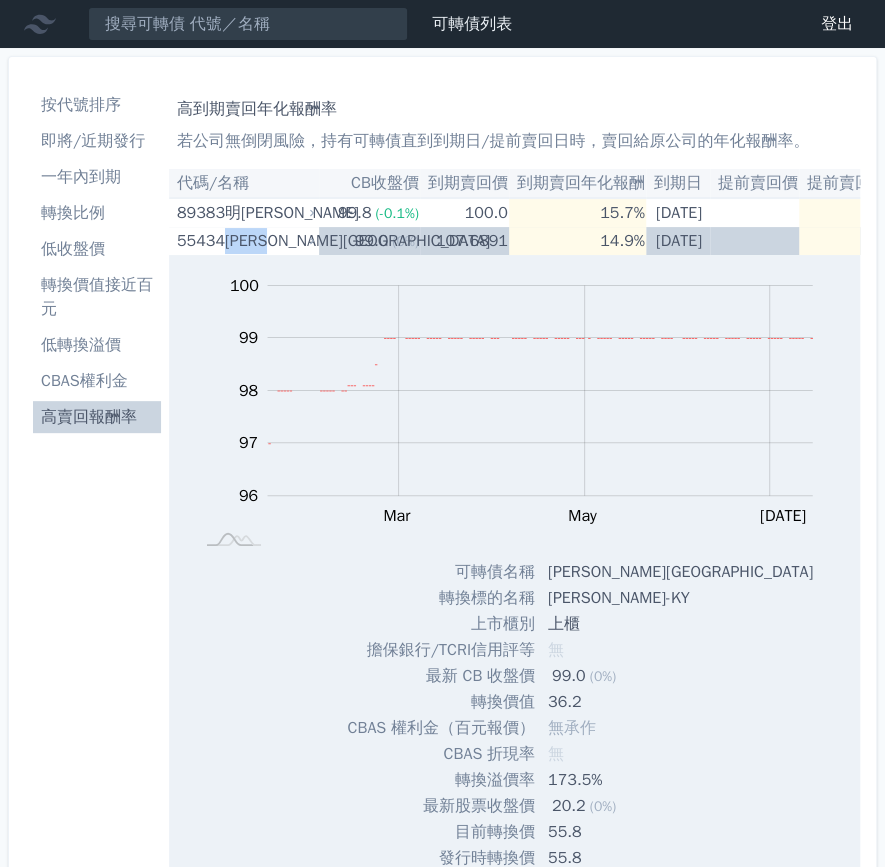 copy on "[PERSON_NAME][GEOGRAPHIC_DATA]" 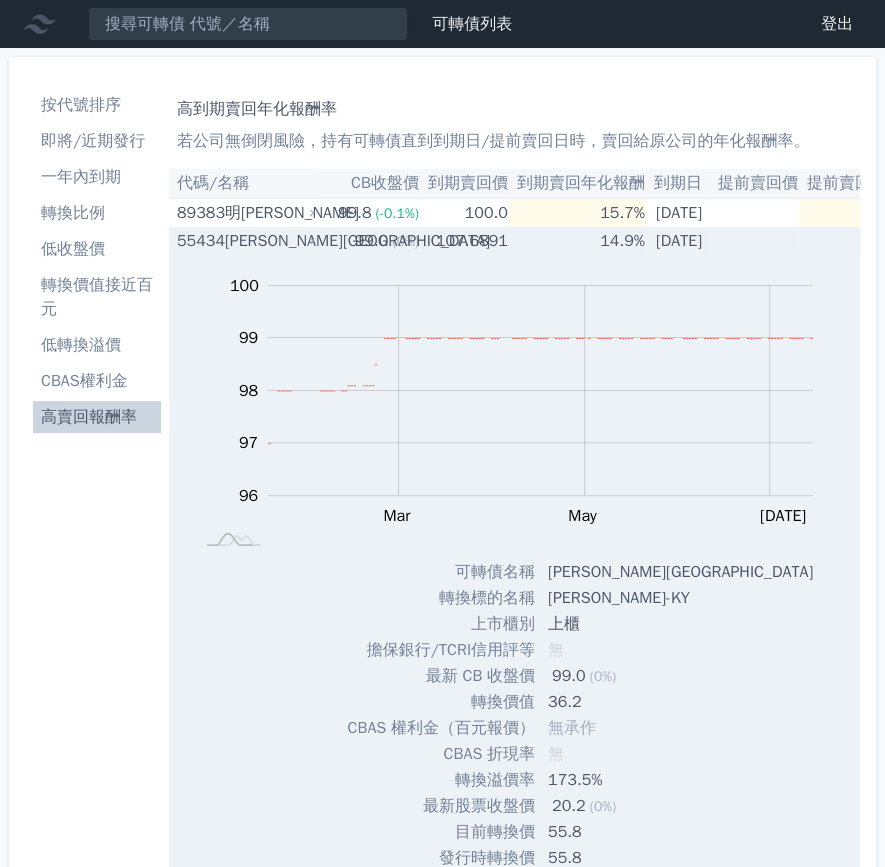 click on "99.0" at bounding box center [372, 241] 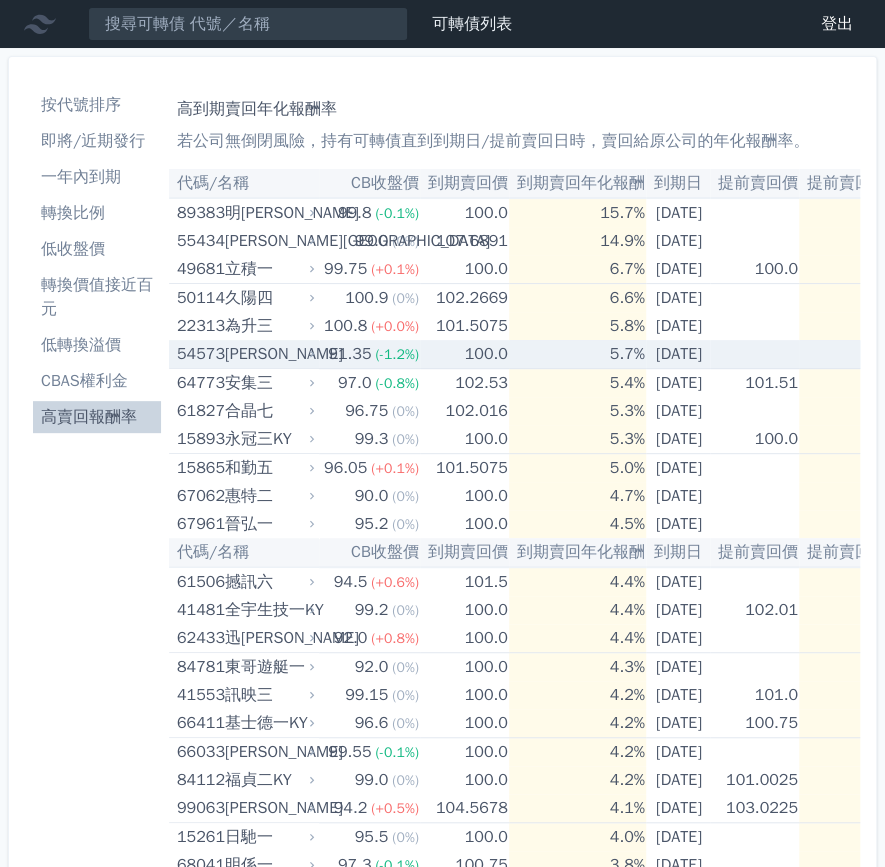 click on "100.0" at bounding box center (464, 354) 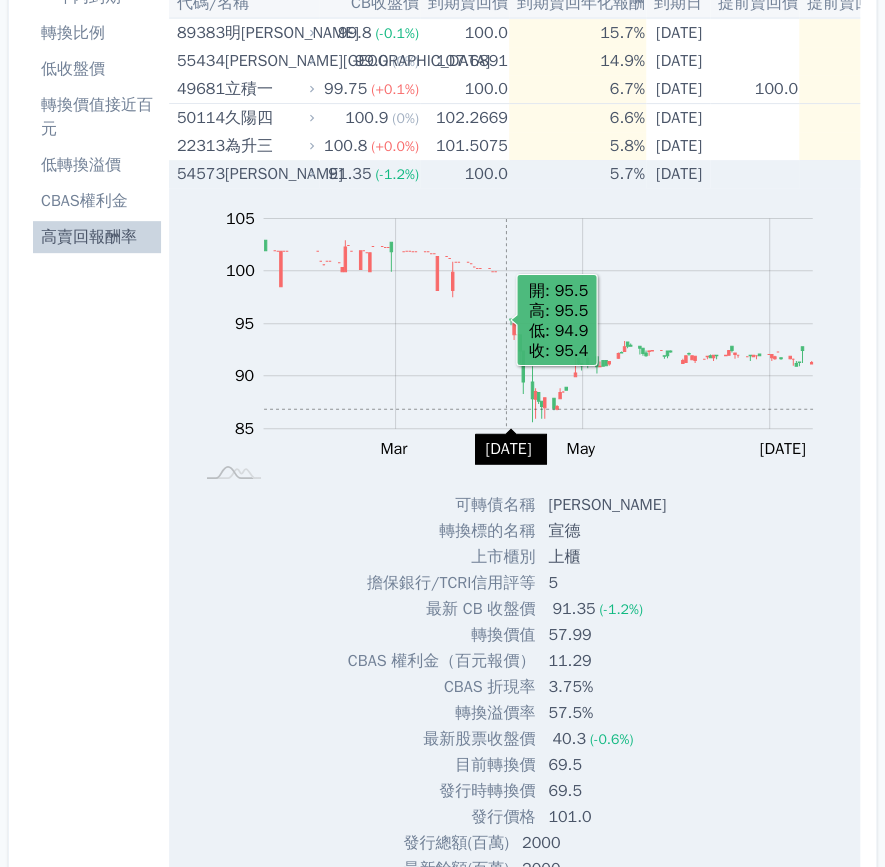 scroll, scrollTop: 200, scrollLeft: 0, axis: vertical 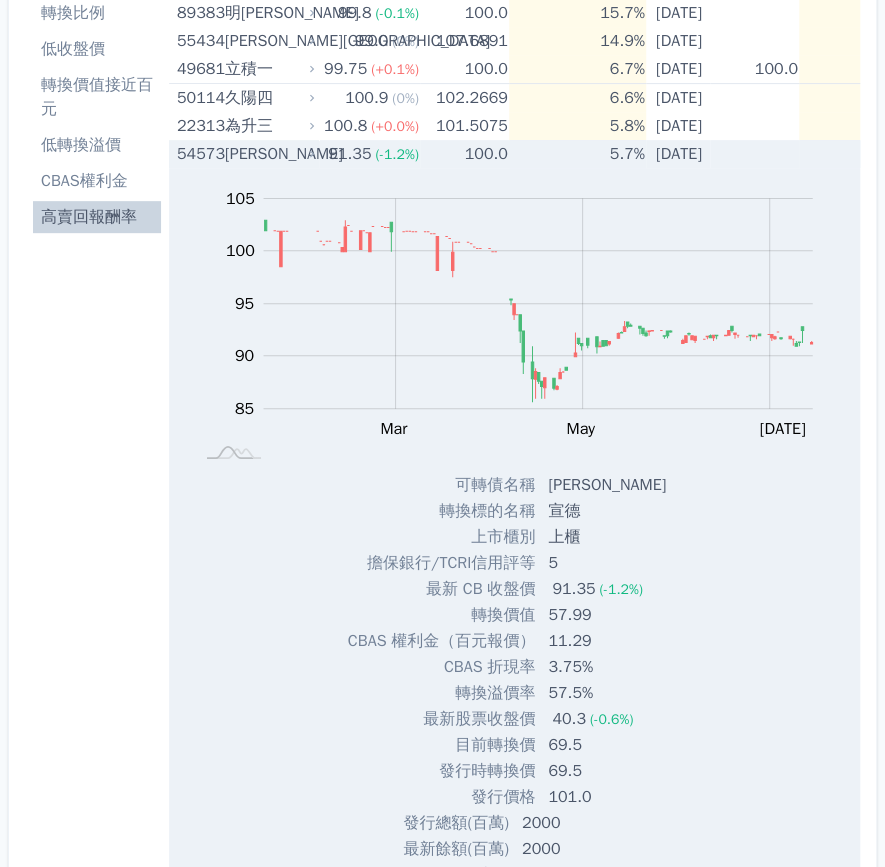 click on "(-1.2%)" at bounding box center [396, 154] 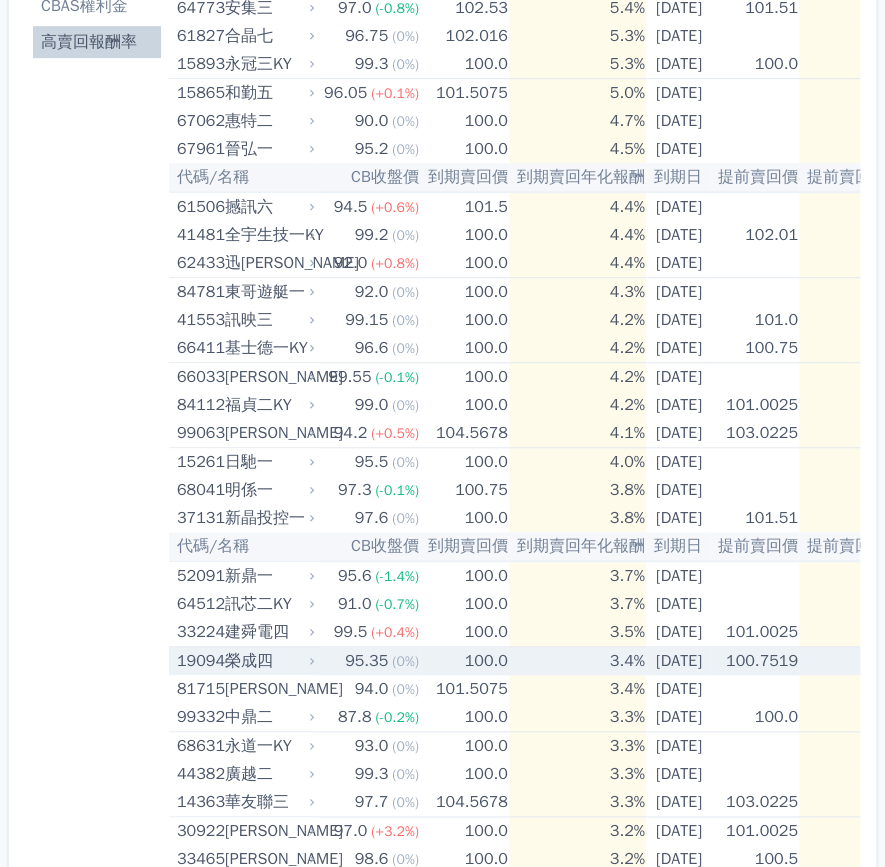 scroll, scrollTop: 0, scrollLeft: 0, axis: both 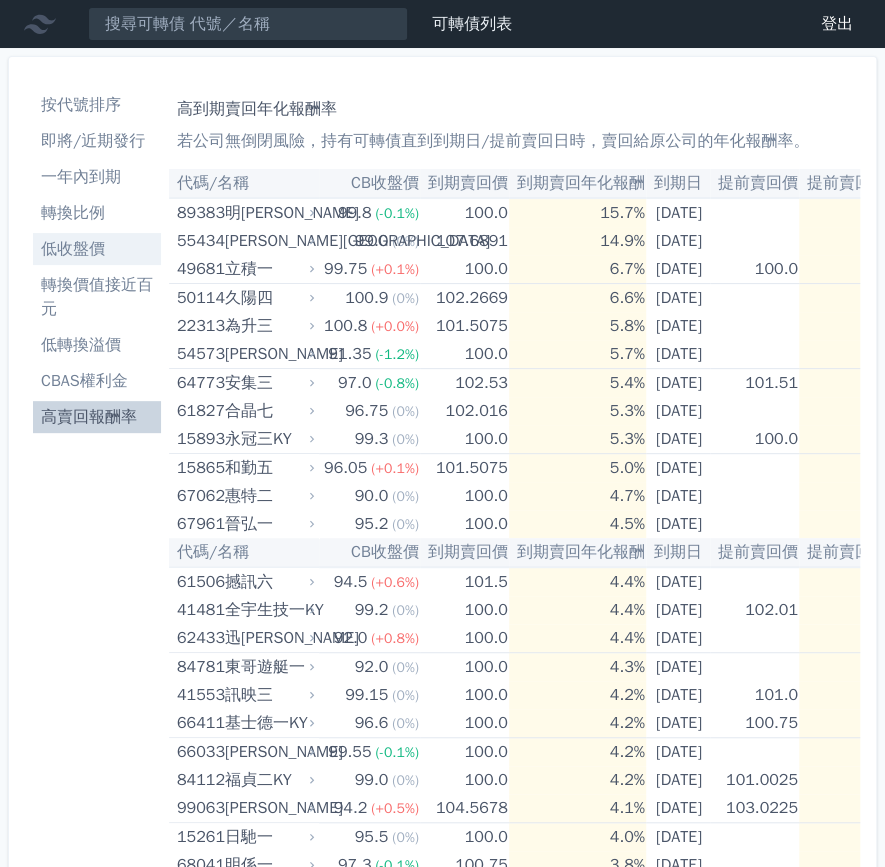 click on "低收盤價" at bounding box center (97, 249) 